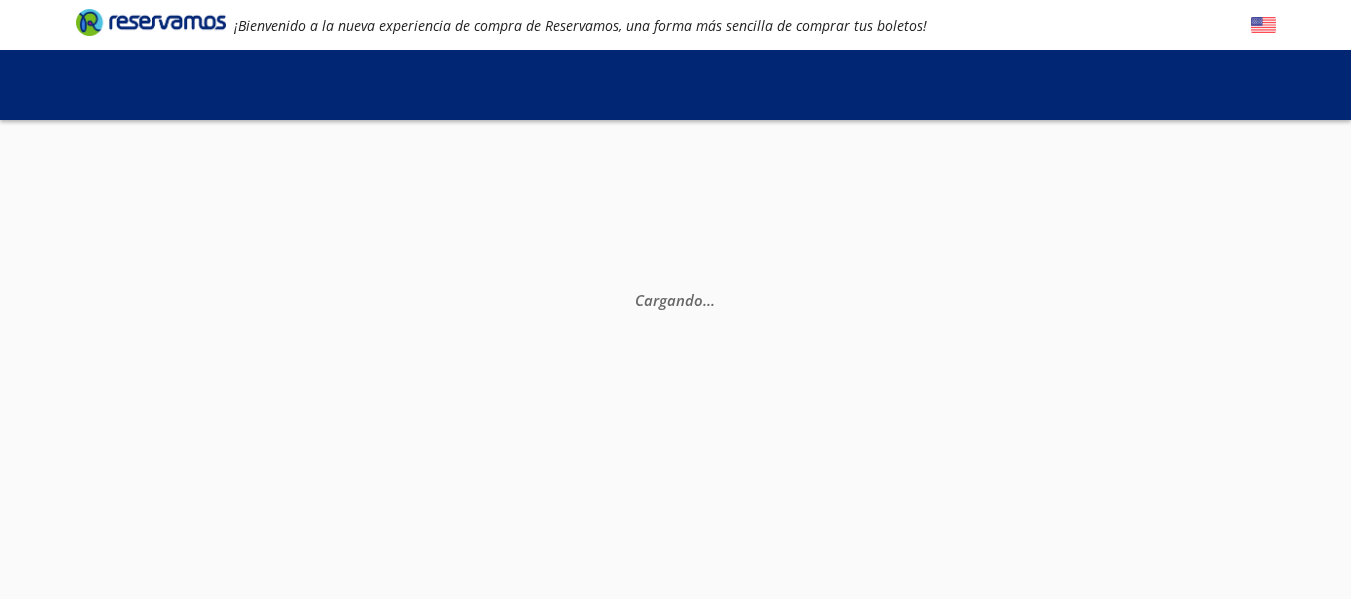 scroll, scrollTop: 0, scrollLeft: 0, axis: both 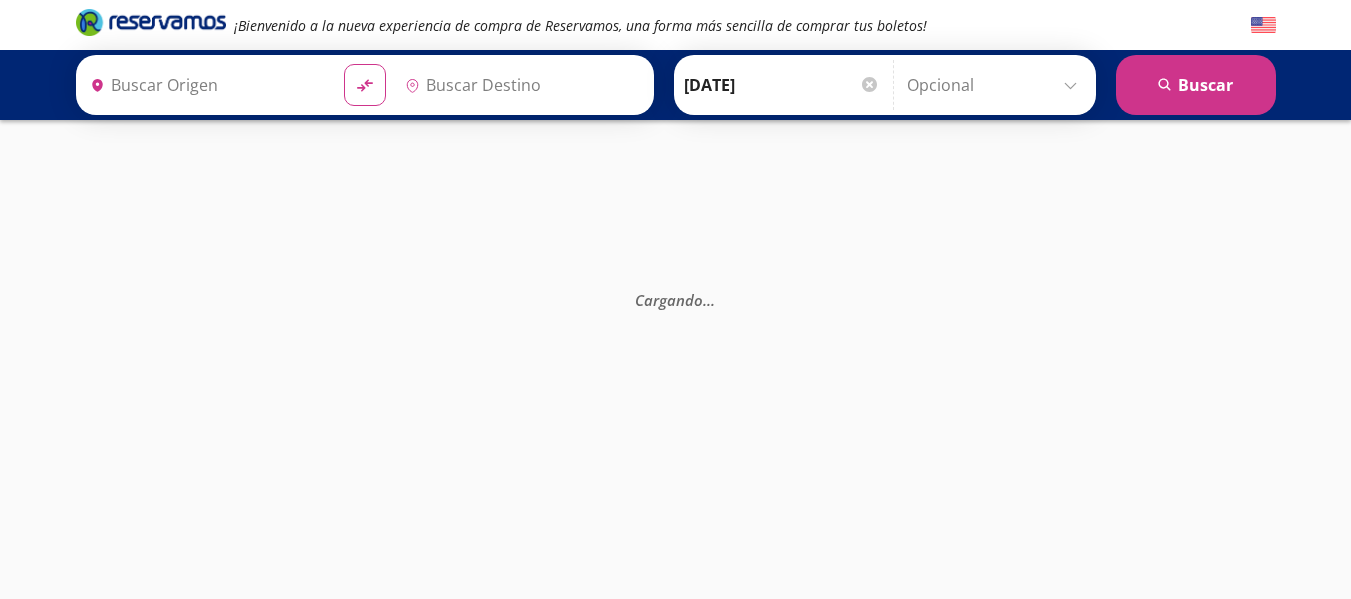 type on "[PERSON_NAME] de Querétaro, [GEOGRAPHIC_DATA]" 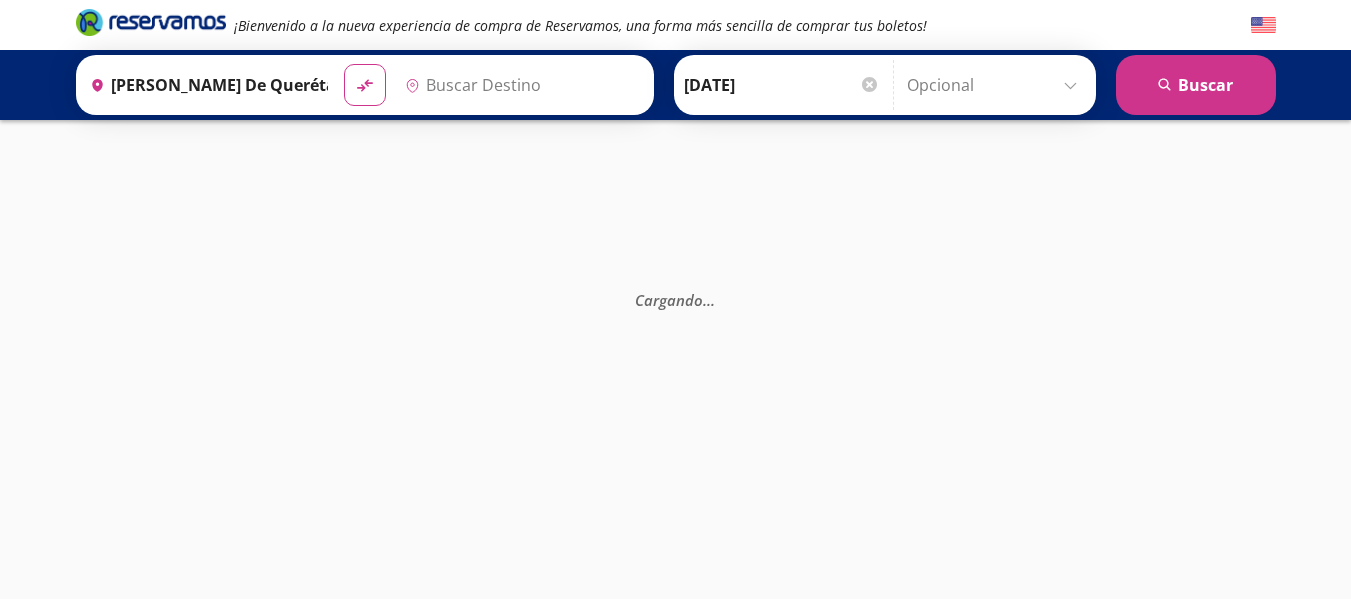 type on "[GEOGRAPHIC_DATA], [GEOGRAPHIC_DATA]" 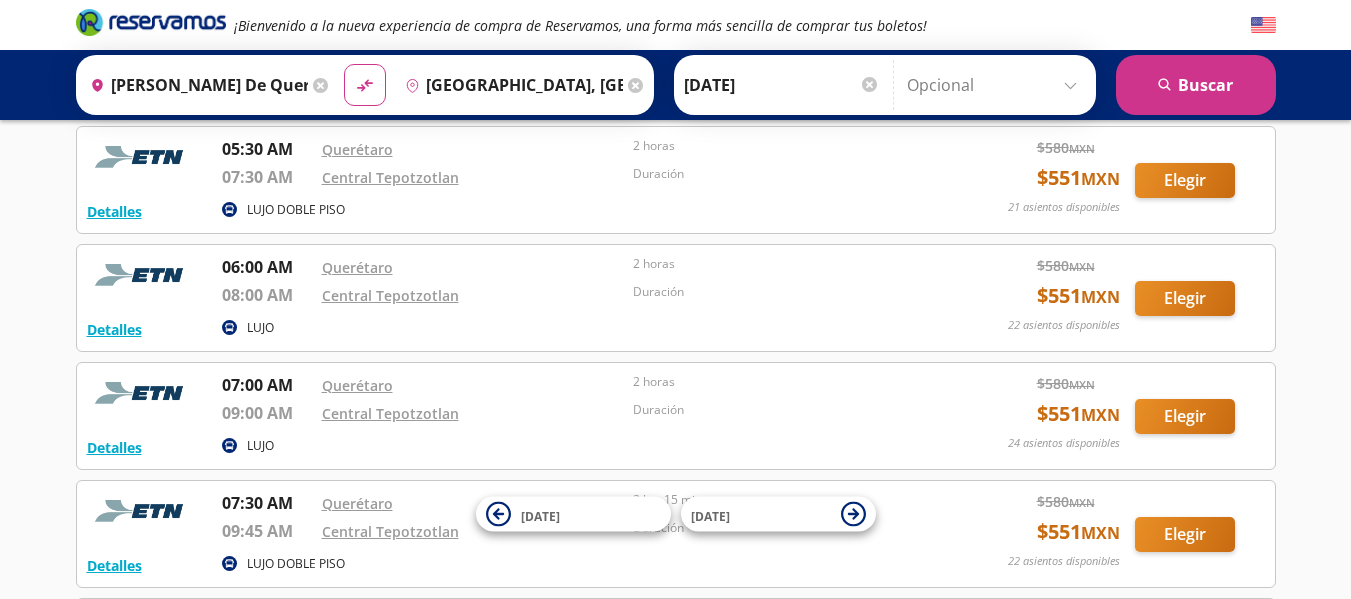 scroll, scrollTop: 400, scrollLeft: 0, axis: vertical 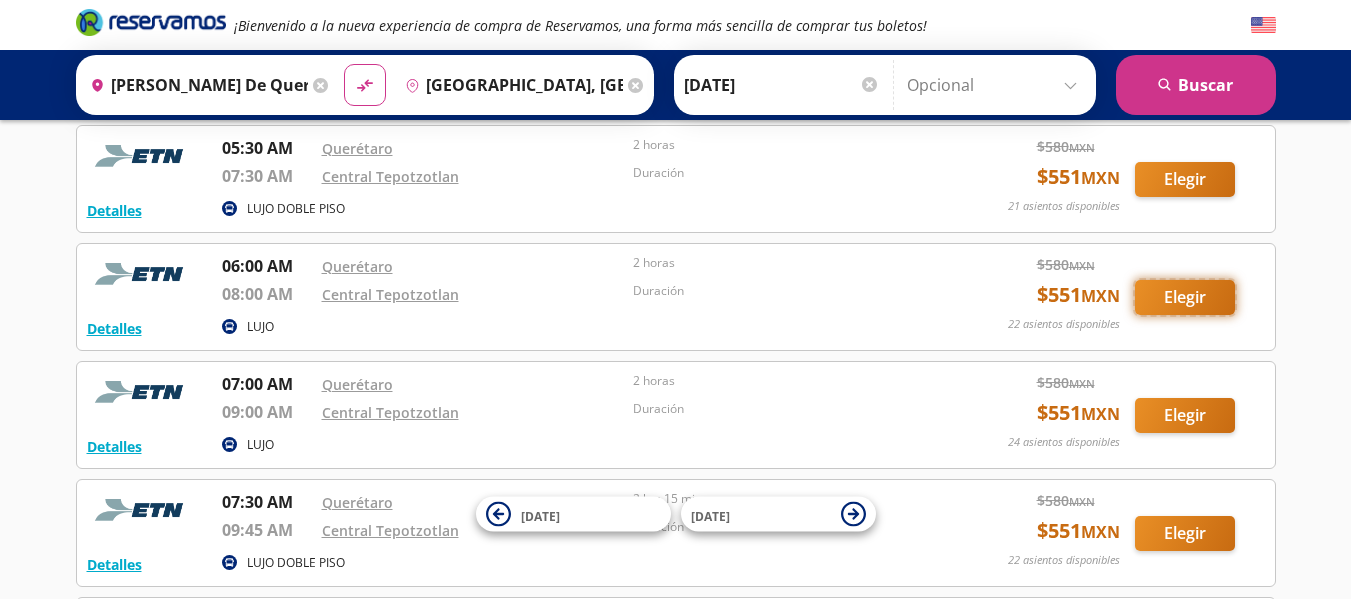 click on "Elegir" at bounding box center [1185, 297] 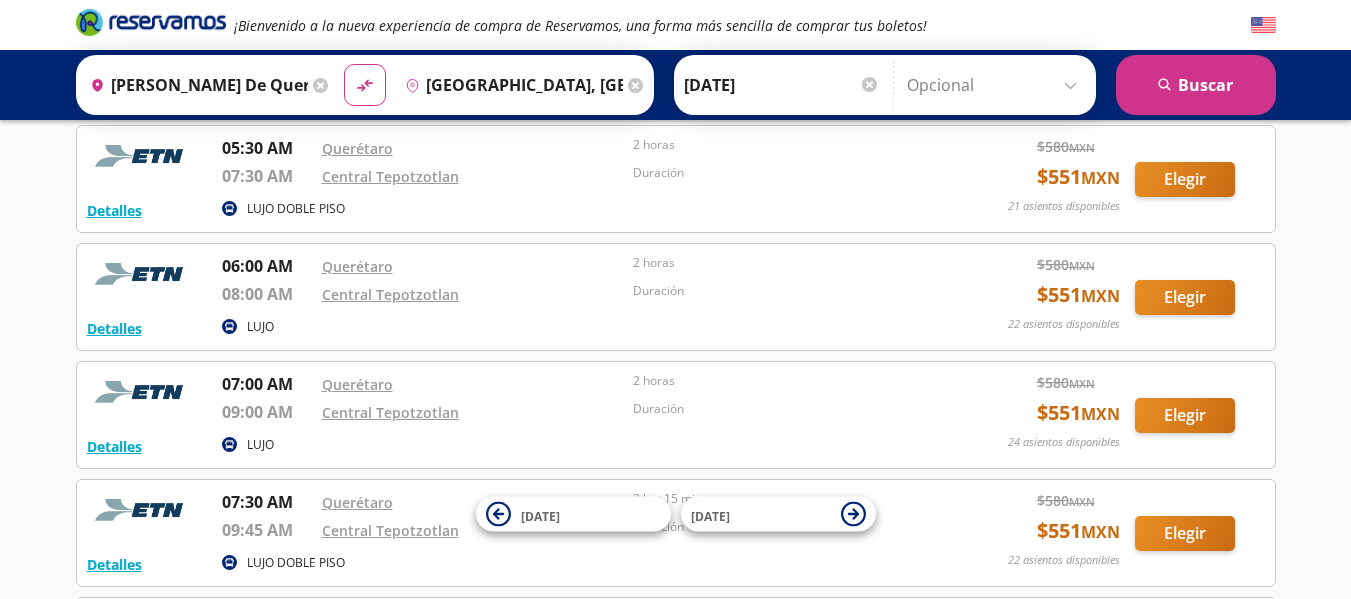 scroll, scrollTop: 0, scrollLeft: 0, axis: both 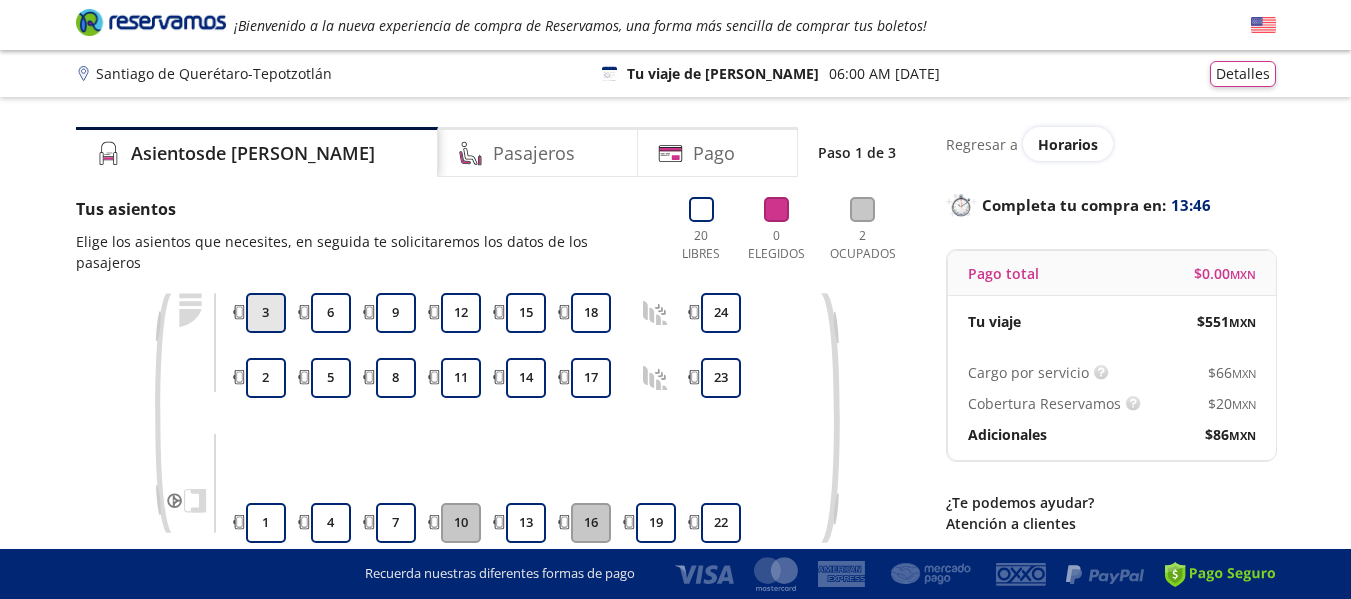 click on "3" at bounding box center (266, 313) 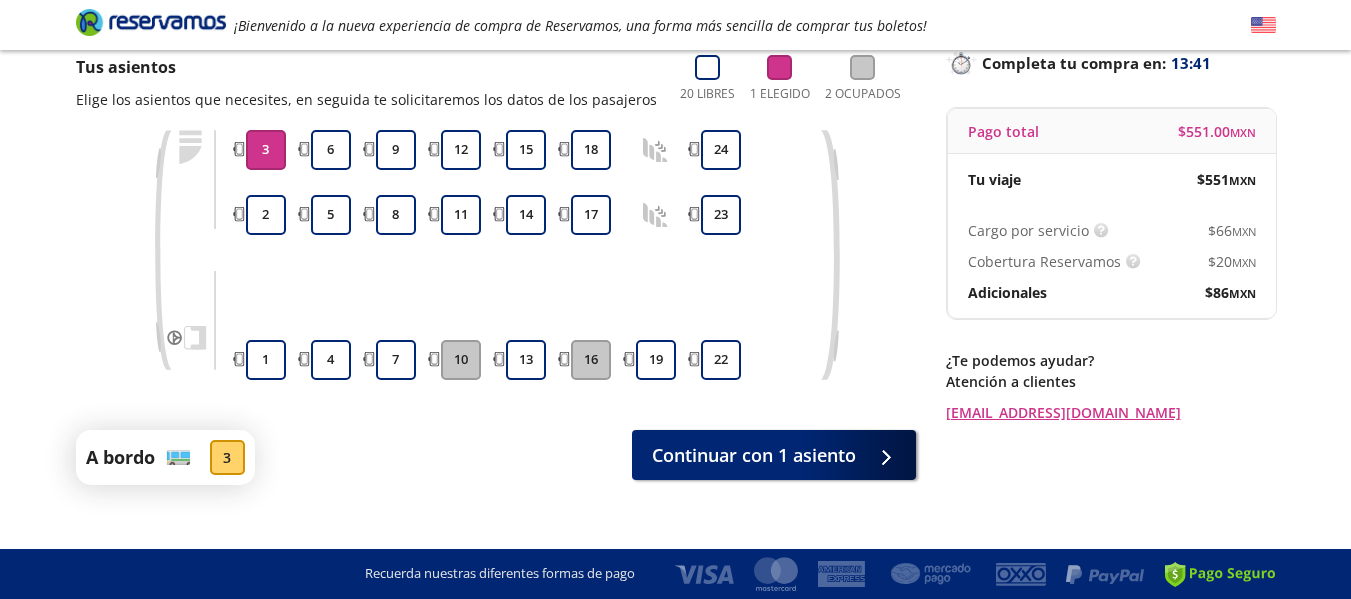scroll, scrollTop: 169, scrollLeft: 0, axis: vertical 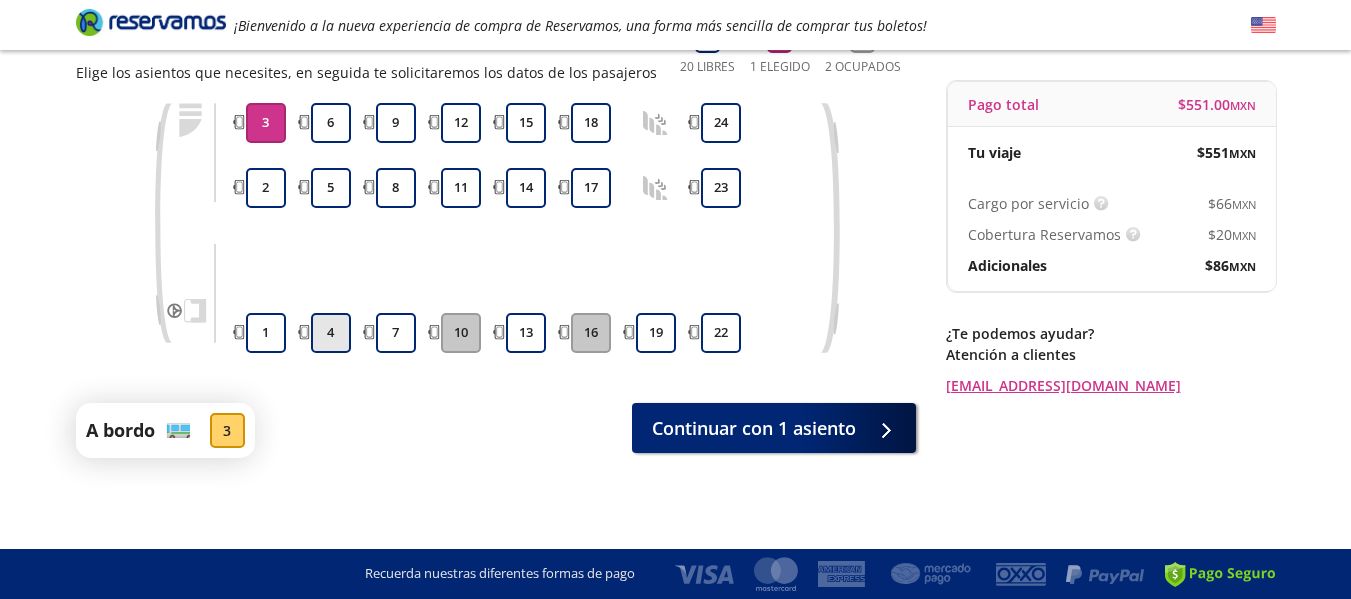 click on "4" at bounding box center (331, 333) 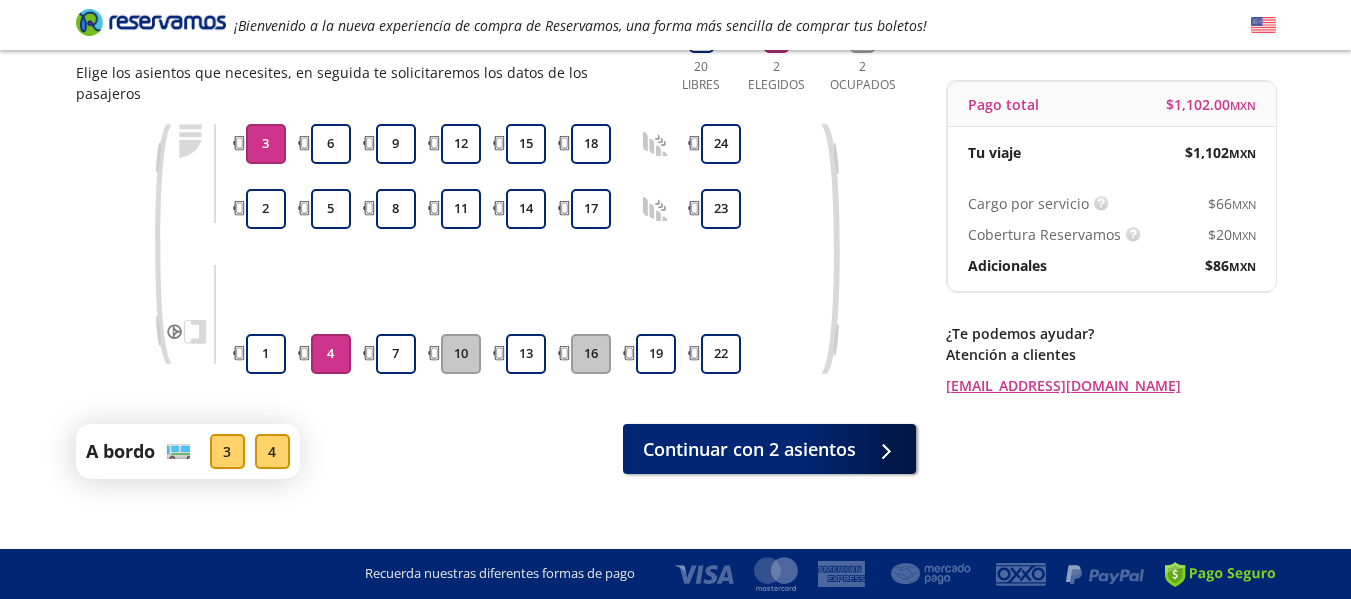 click on "3" at bounding box center [266, 144] 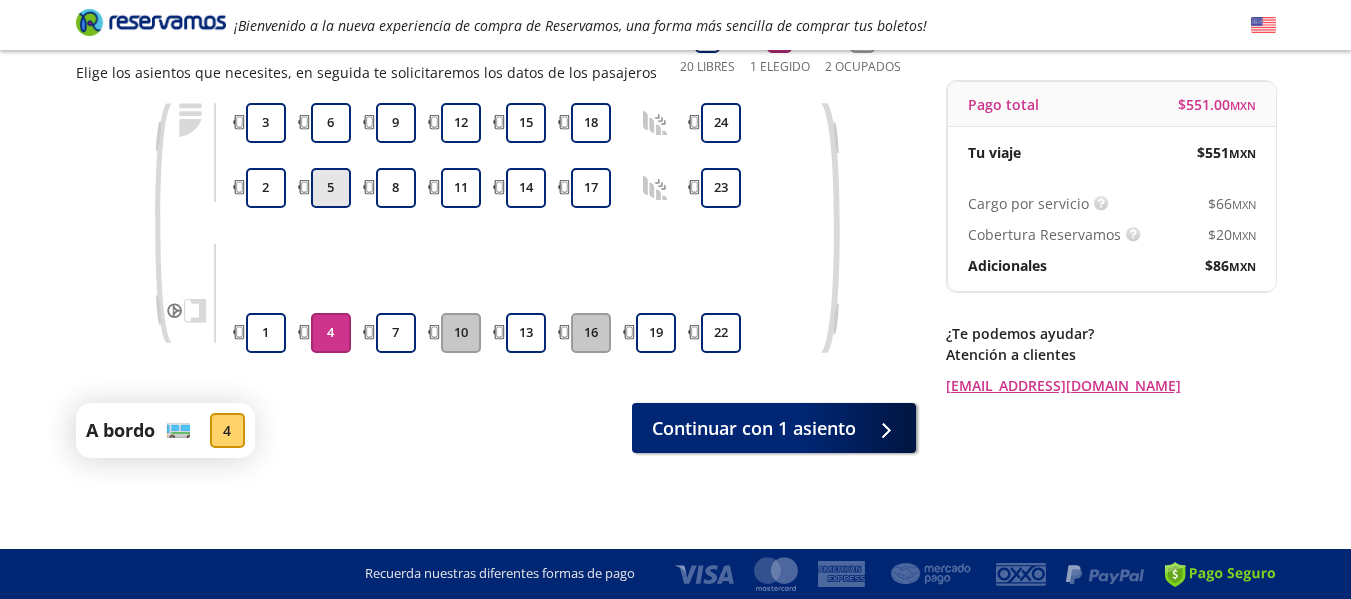 click on "5" at bounding box center (331, 188) 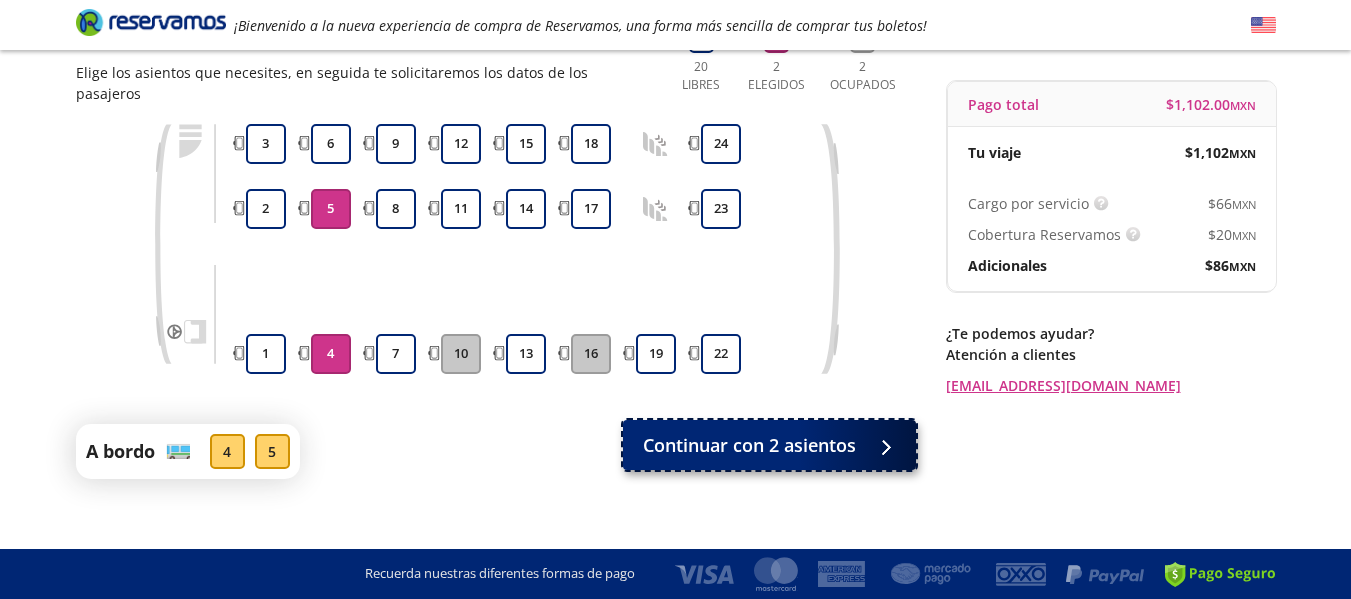 click on "Continuar con 2 asientos" at bounding box center (749, 445) 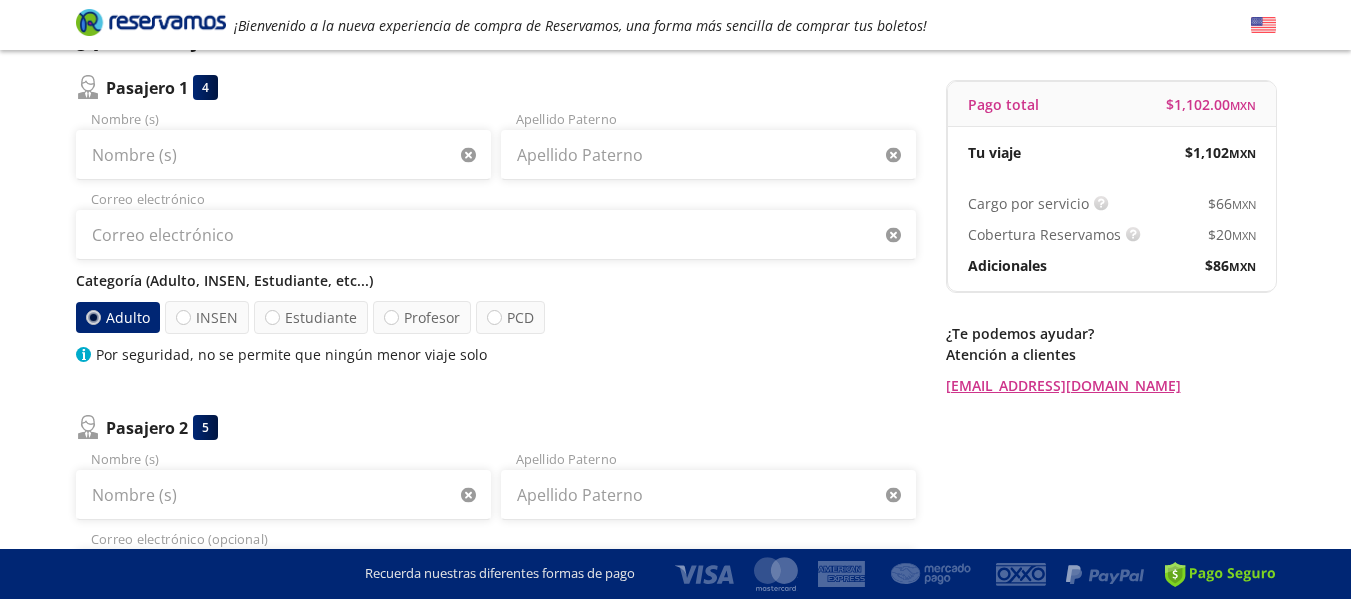 scroll, scrollTop: 0, scrollLeft: 0, axis: both 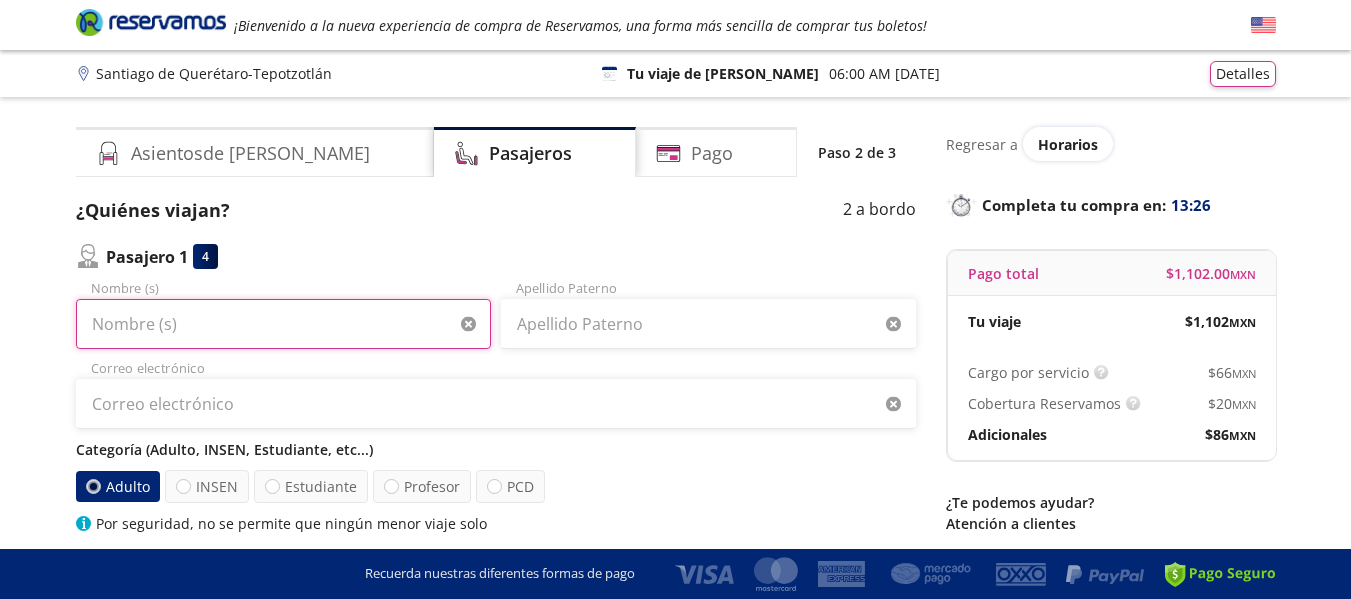 click on "Nombre (s)" at bounding box center (283, 324) 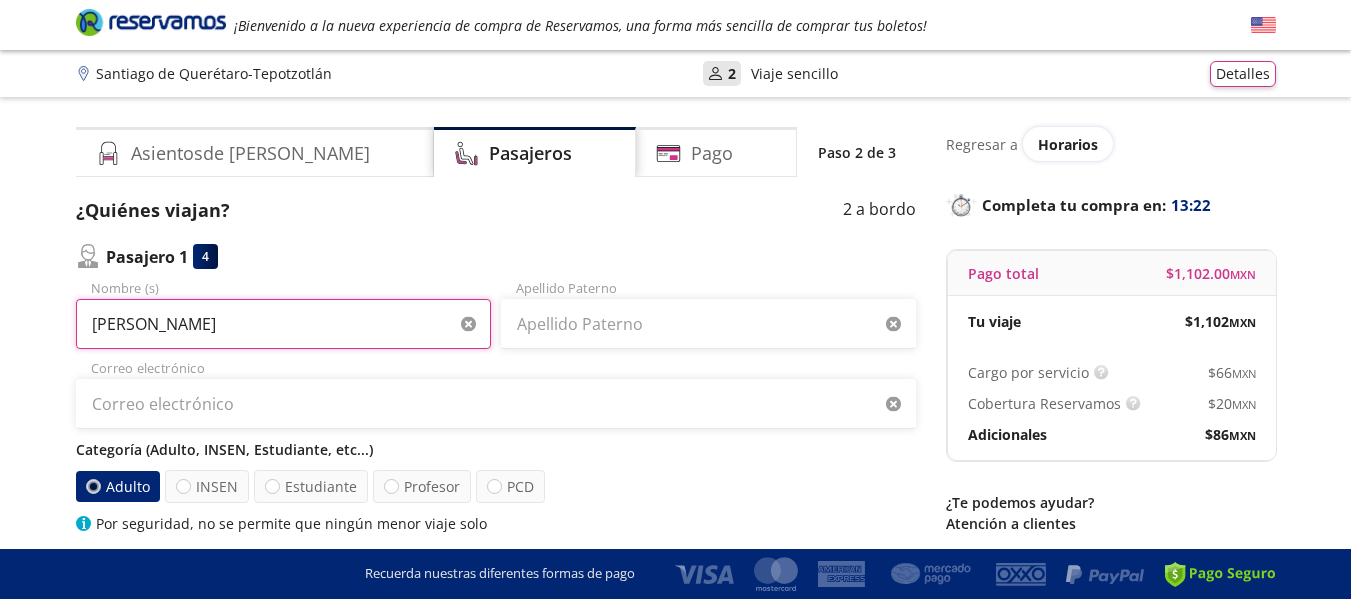 type on "[PERSON_NAME]" 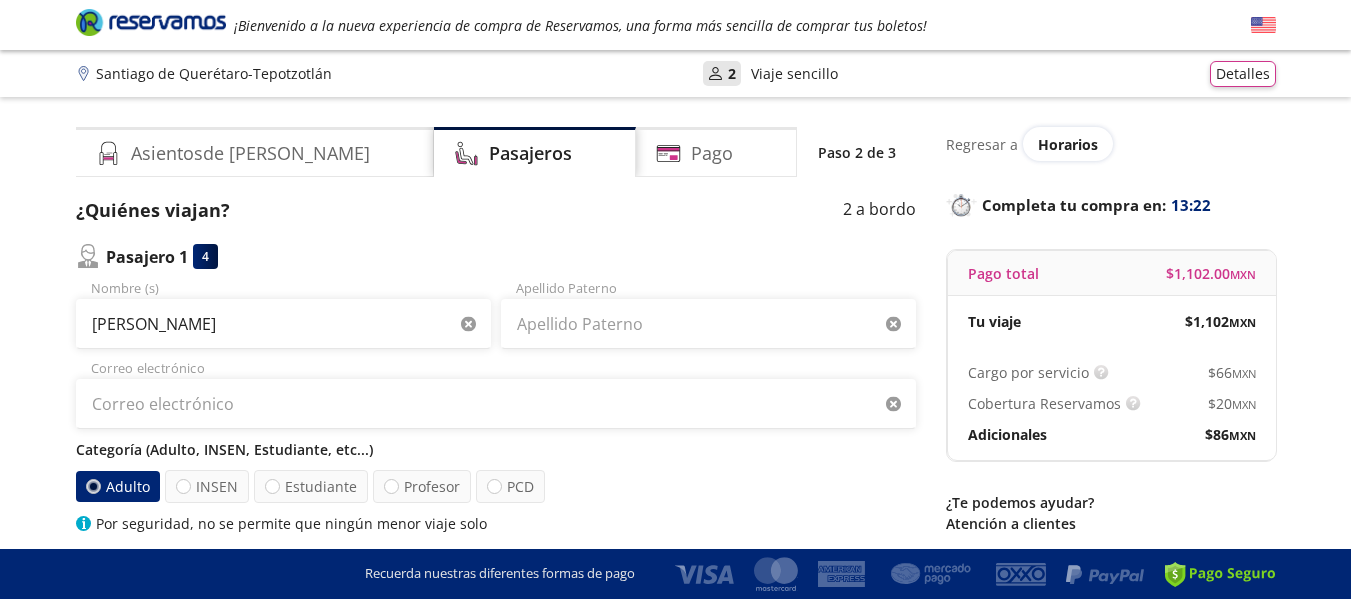type 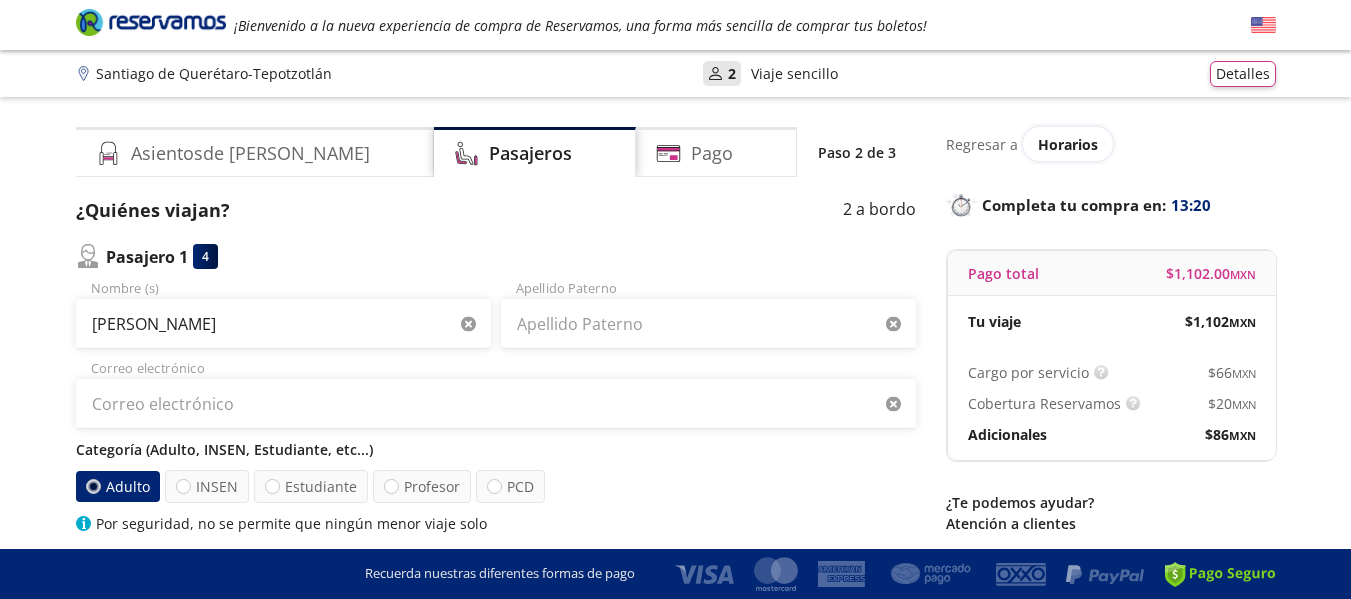 click at bounding box center [468, 324] 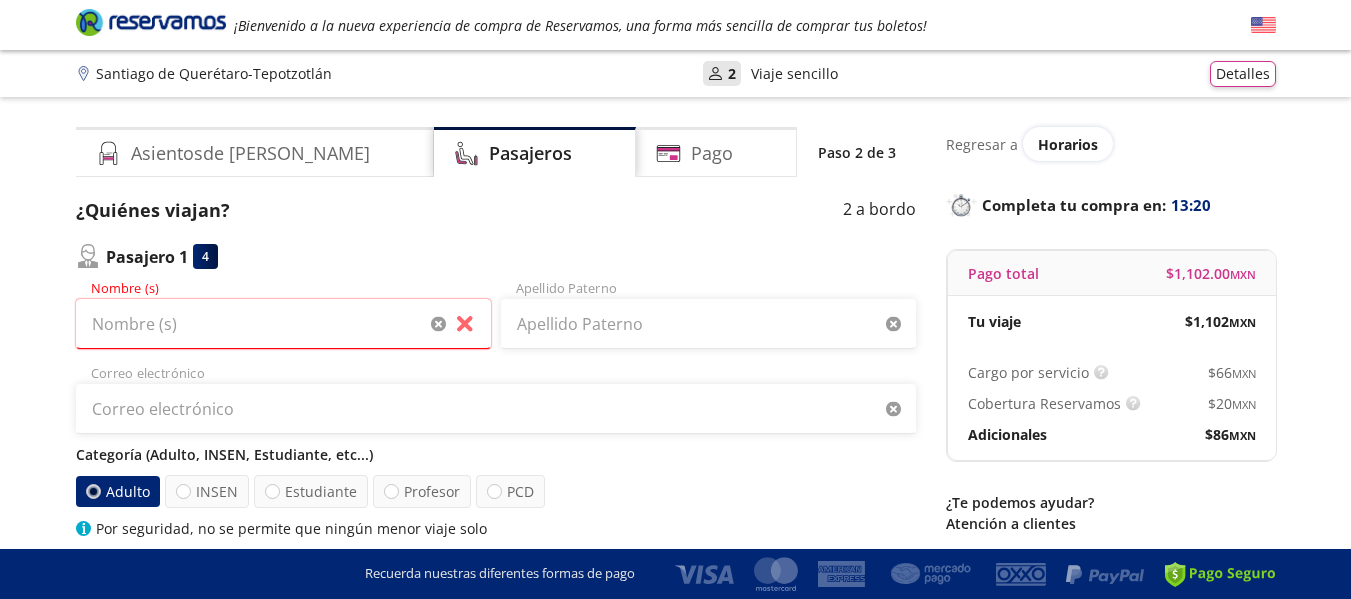 click at bounding box center [438, 324] 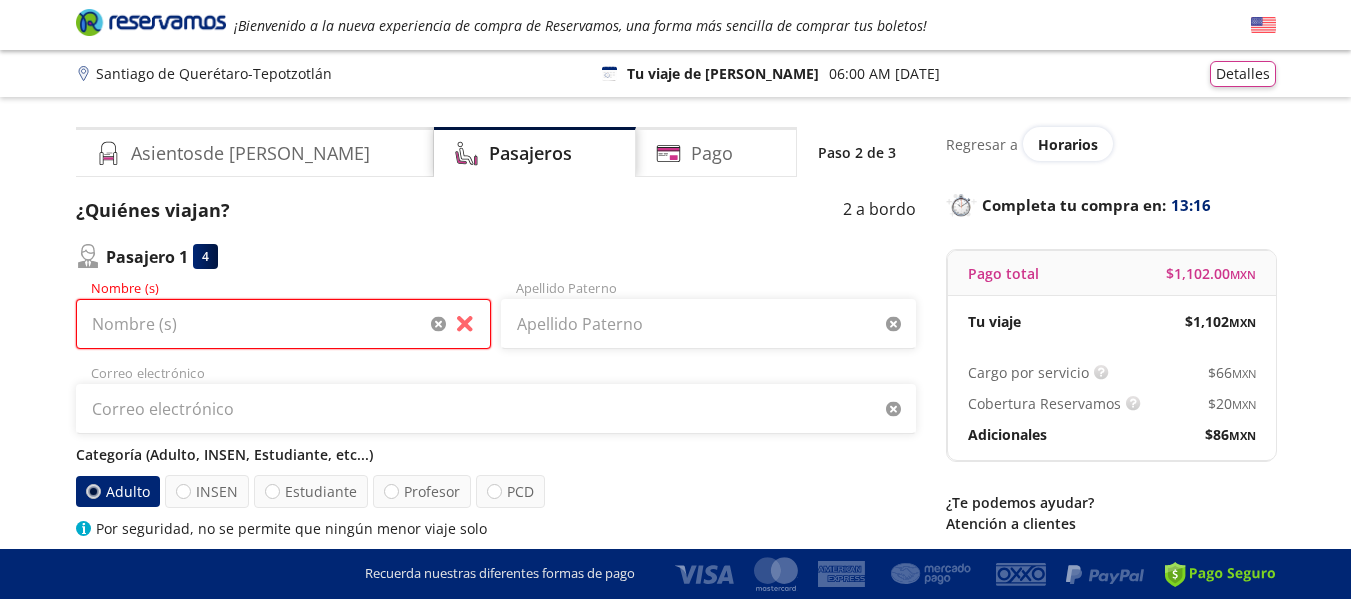 click on "Nombre (s)" at bounding box center [283, 324] 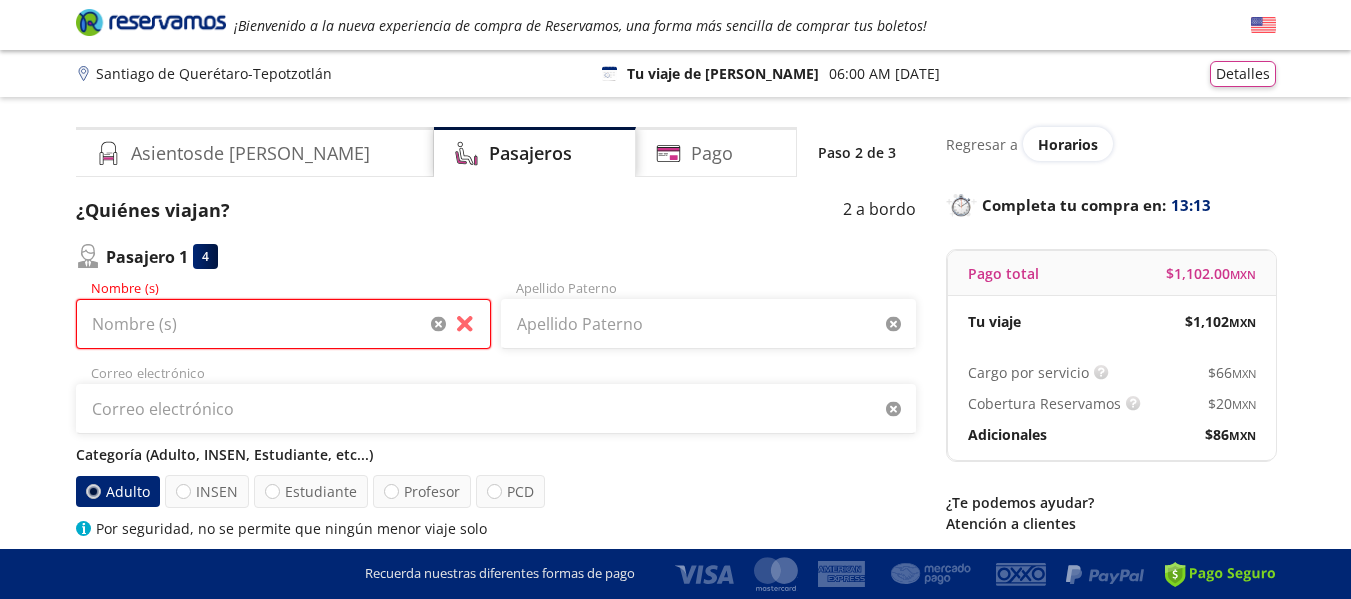type on "[PERSON_NAME]" 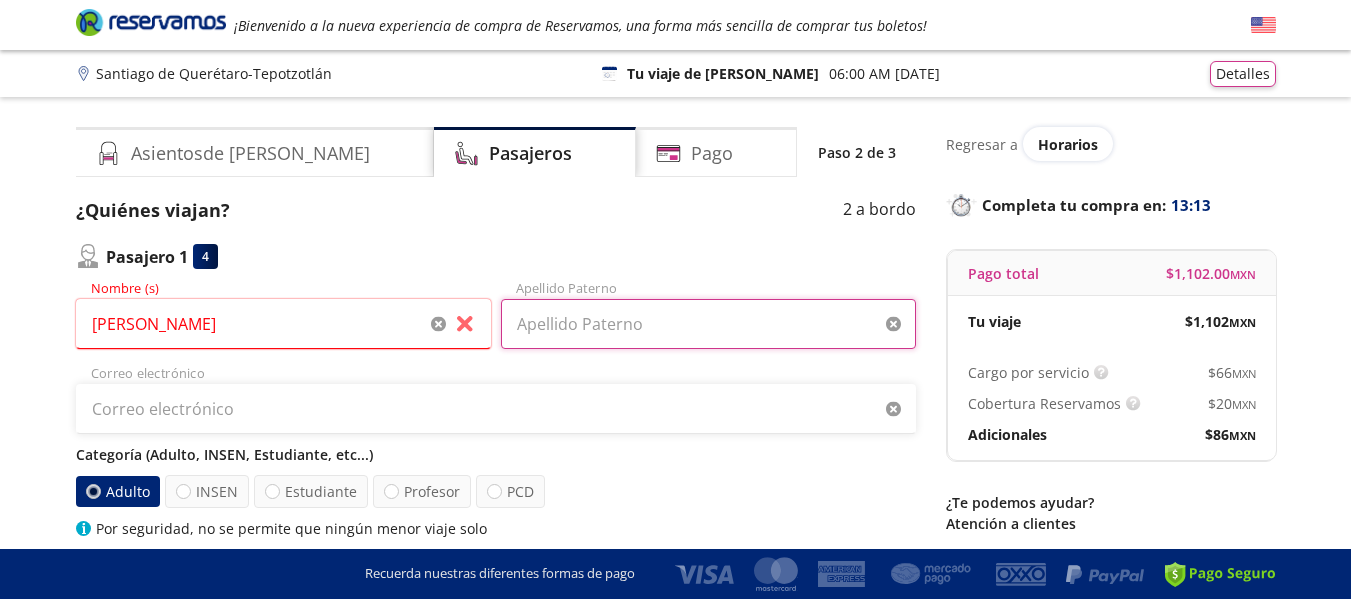 type on "Dica" 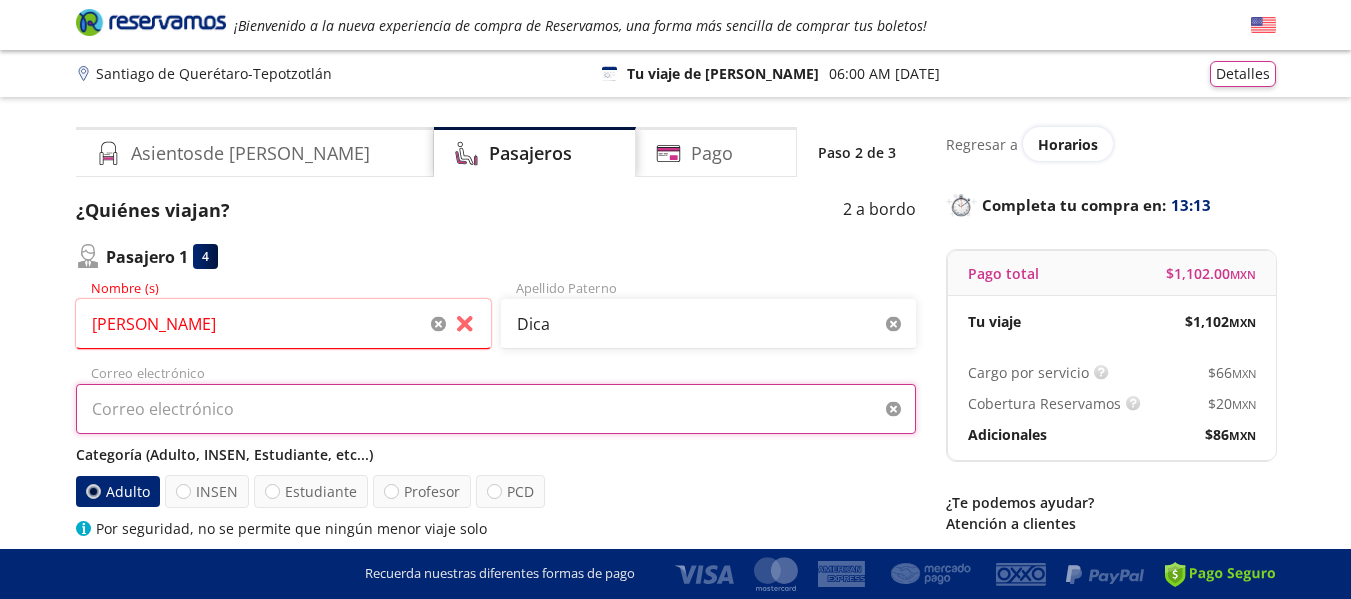 type on "[EMAIL_ADDRESS][DOMAIN_NAME]" 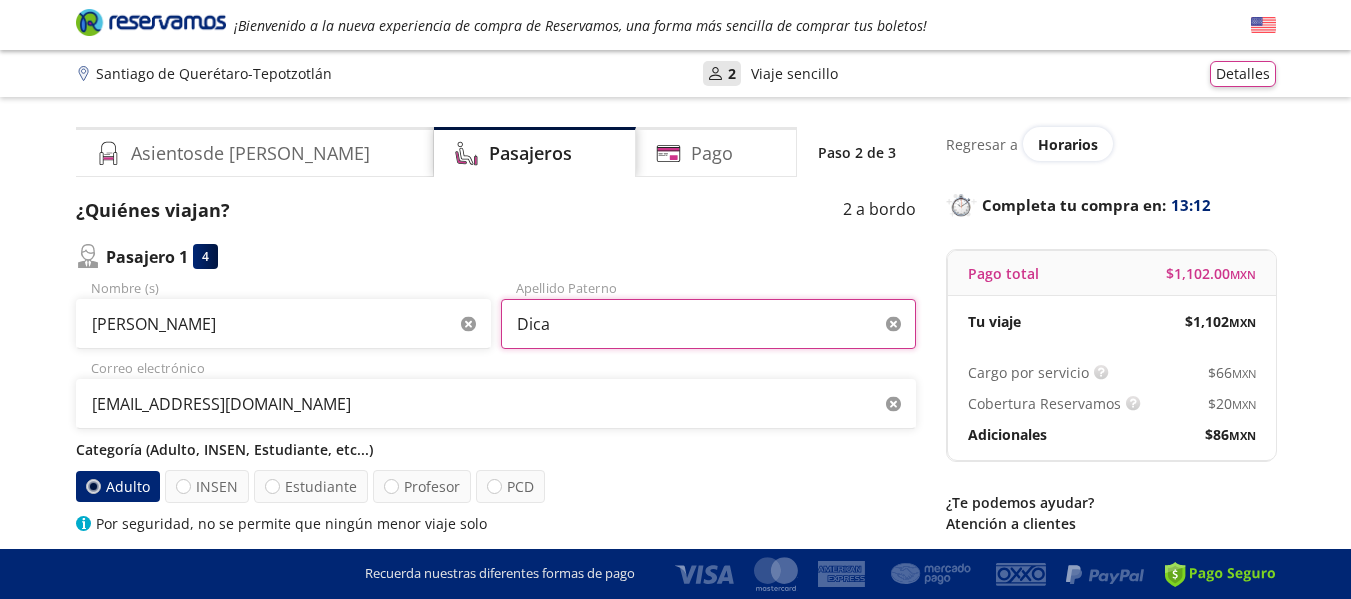click on "Dica" at bounding box center (708, 324) 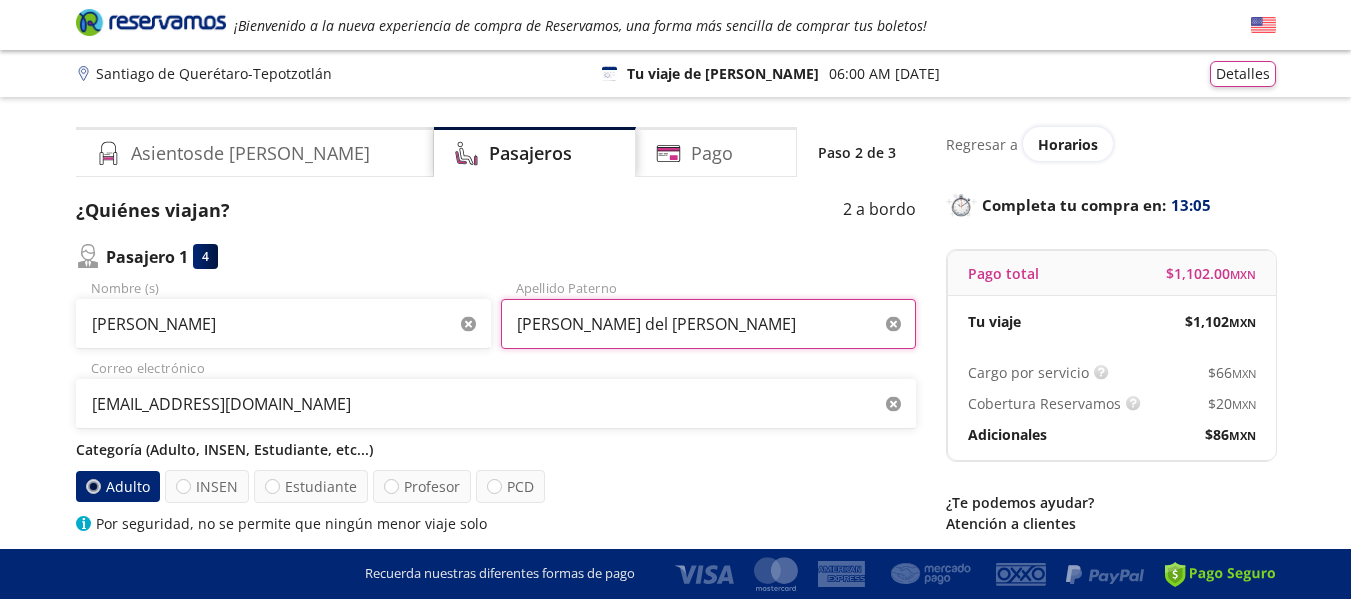 type on "[PERSON_NAME] del [PERSON_NAME]" 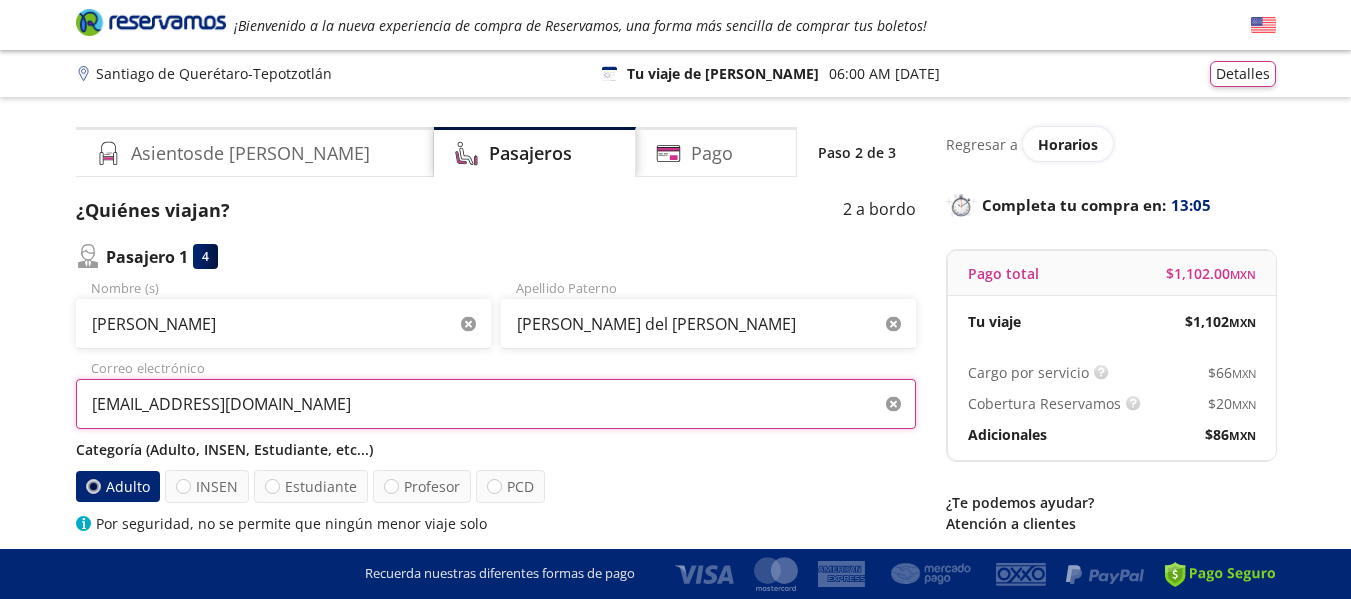 click on "[EMAIL_ADDRESS][DOMAIN_NAME]" at bounding box center [496, 404] 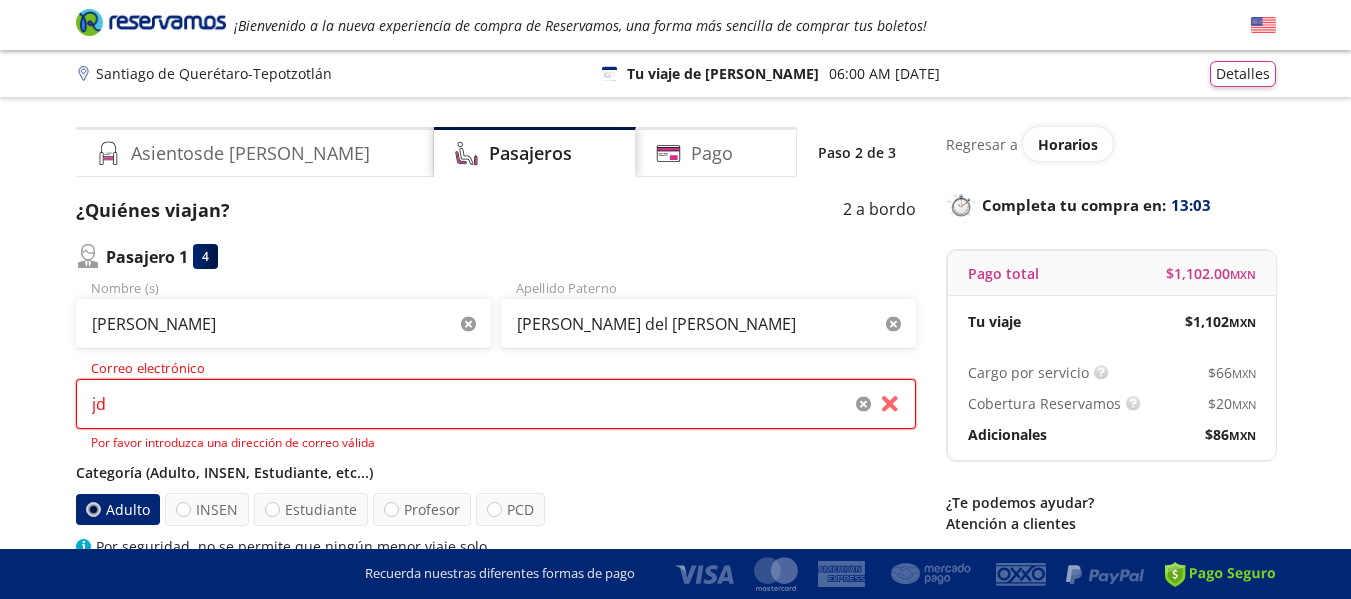 type on "j" 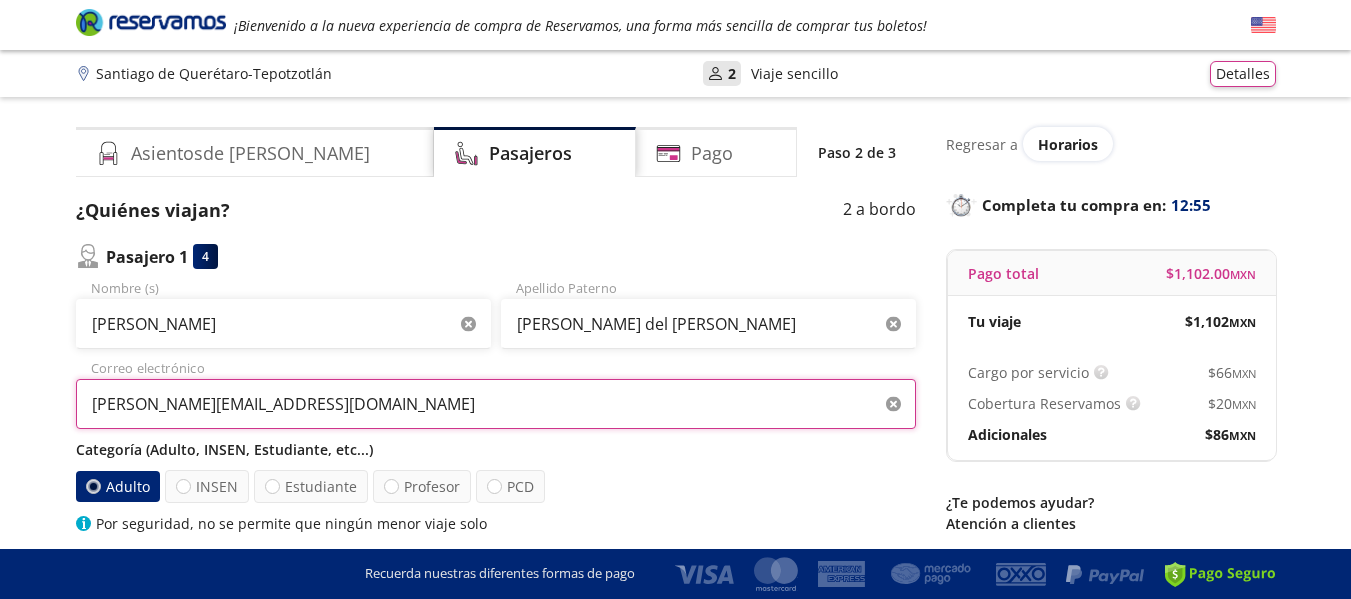 type on "[PERSON_NAME][EMAIL_ADDRESS][DOMAIN_NAME]" 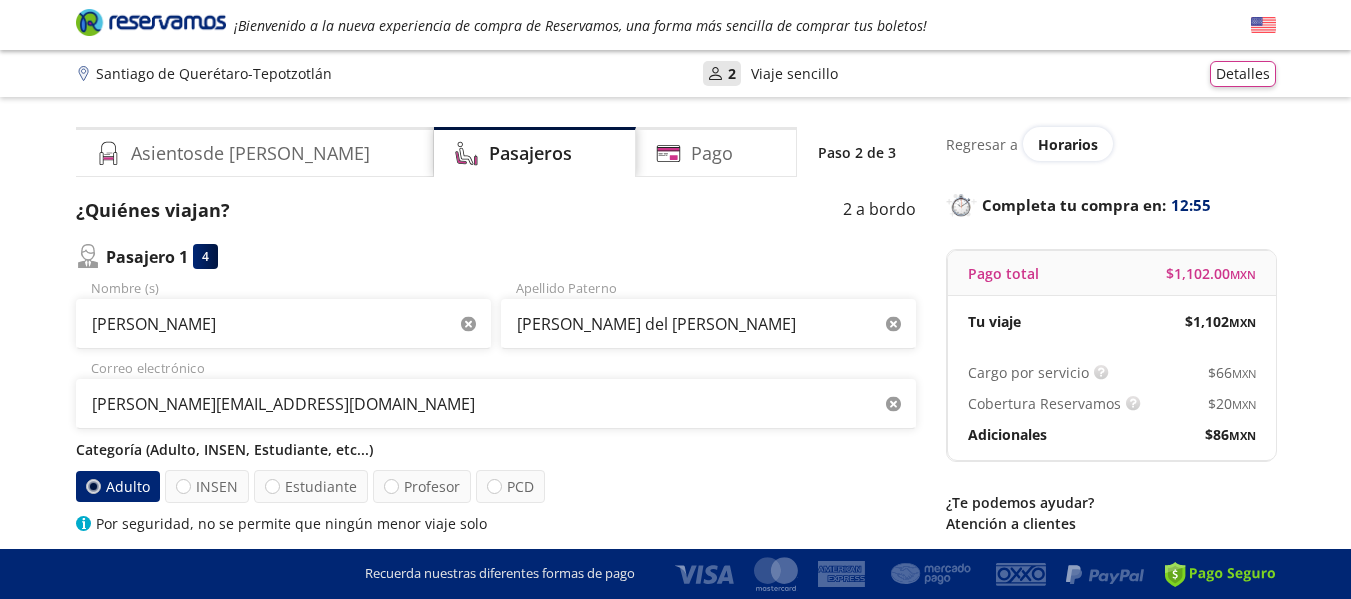 type 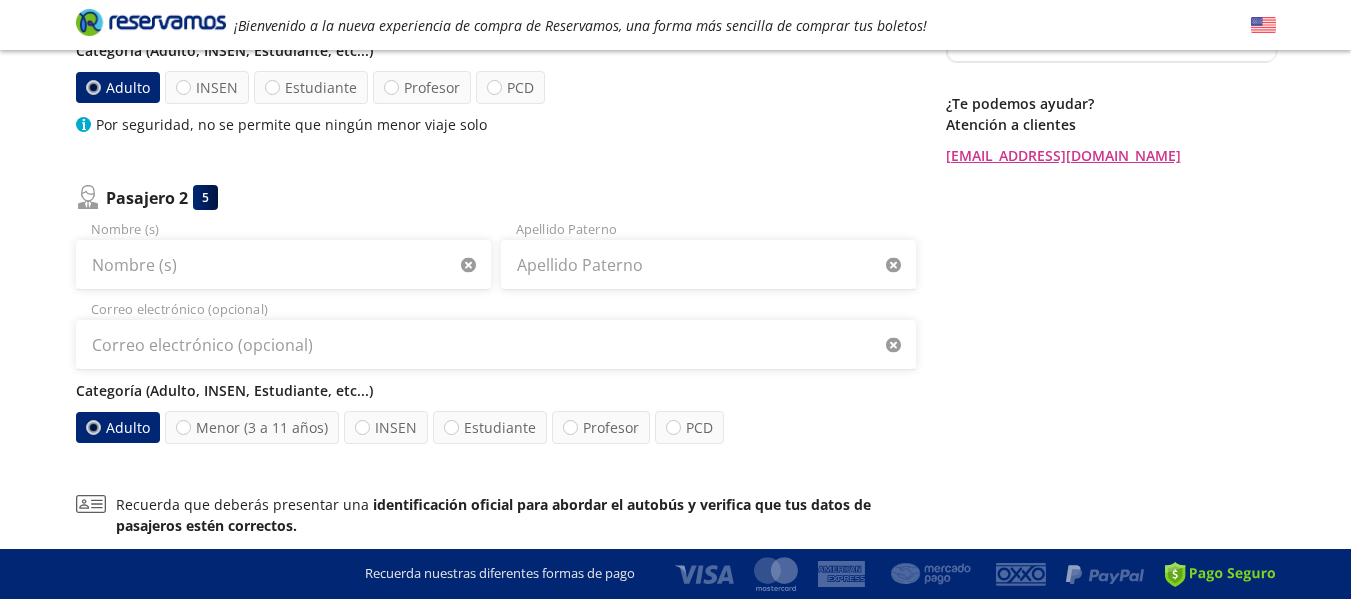 scroll, scrollTop: 400, scrollLeft: 0, axis: vertical 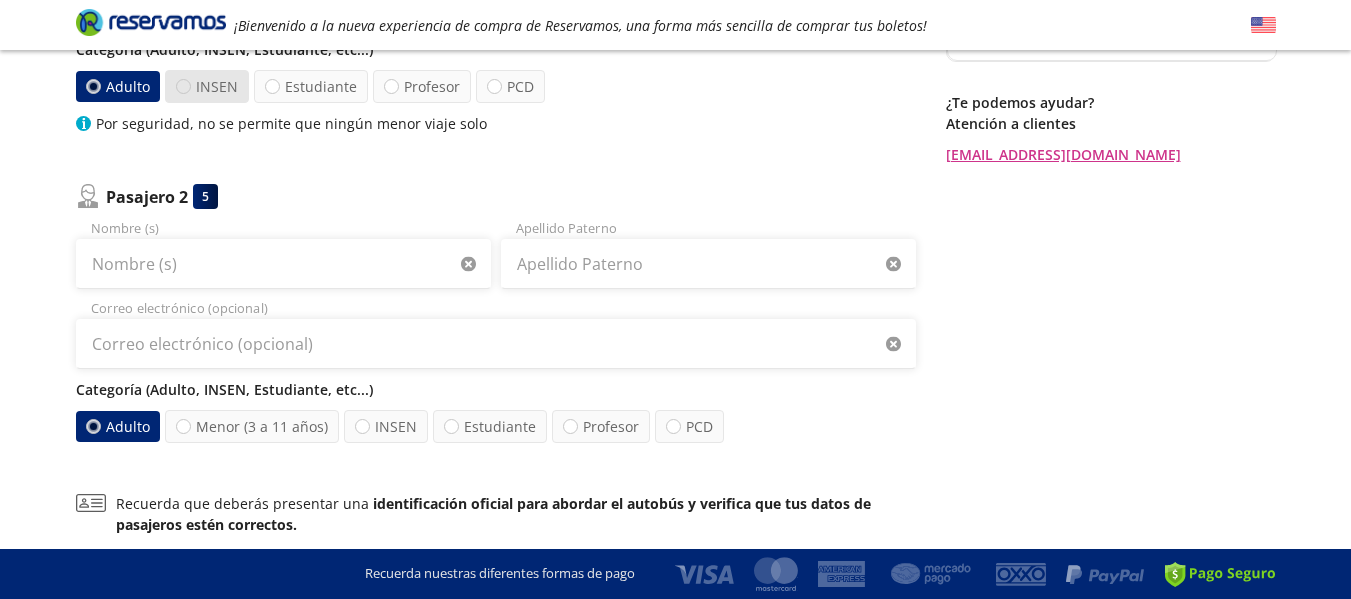 click at bounding box center [183, 86] 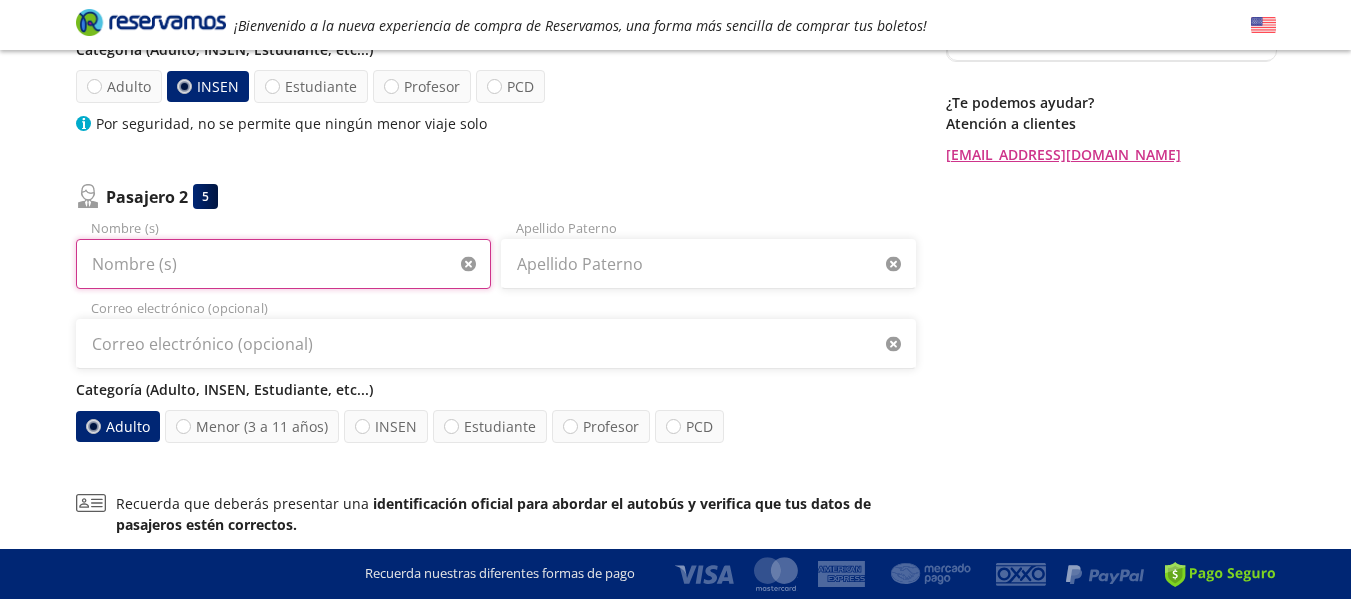 click on "Nombre (s)" at bounding box center [283, 264] 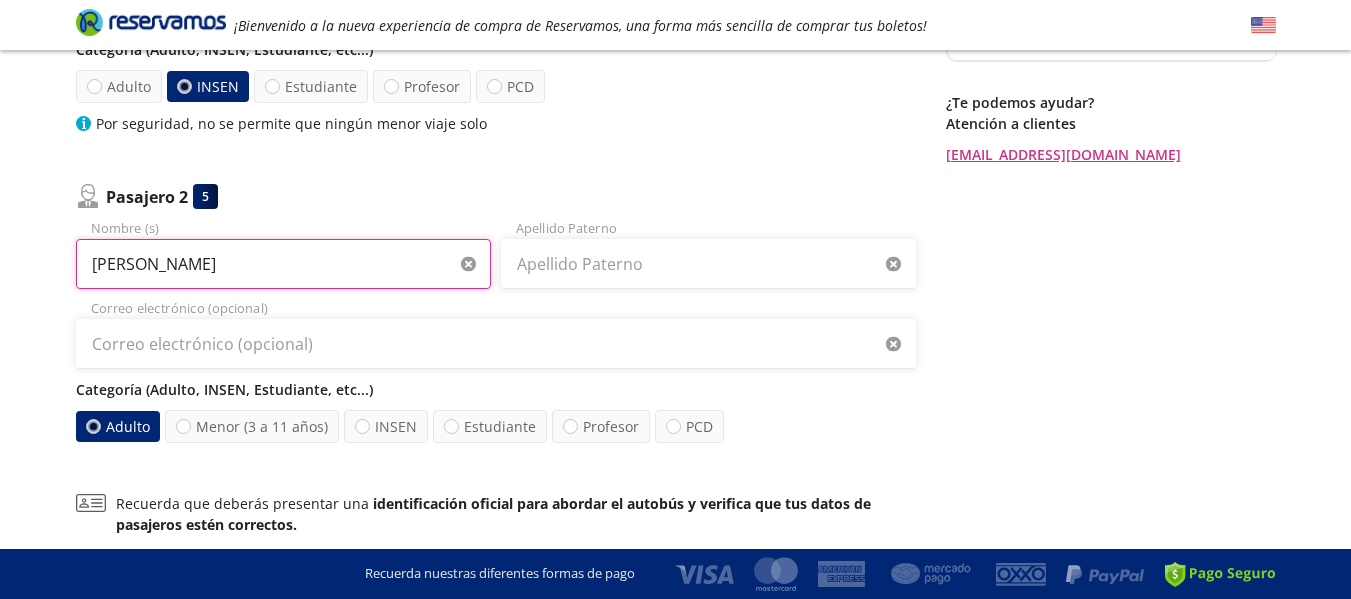 type on "[PERSON_NAME]" 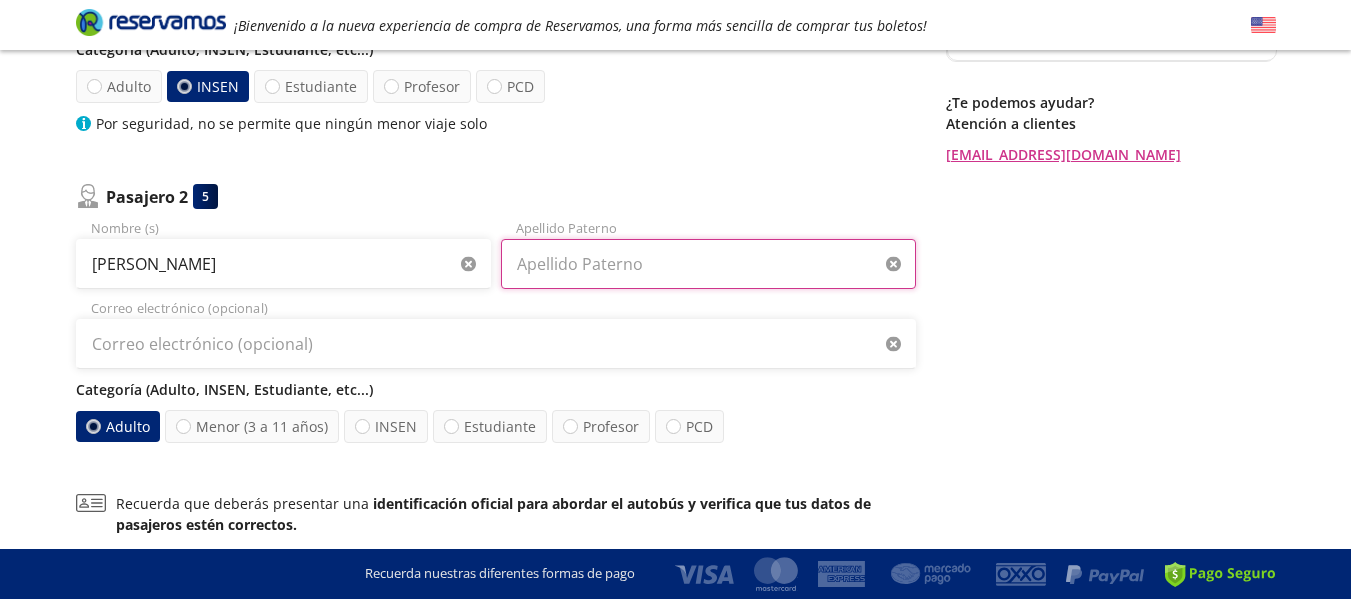 click on "Apellido Paterno" at bounding box center (708, 264) 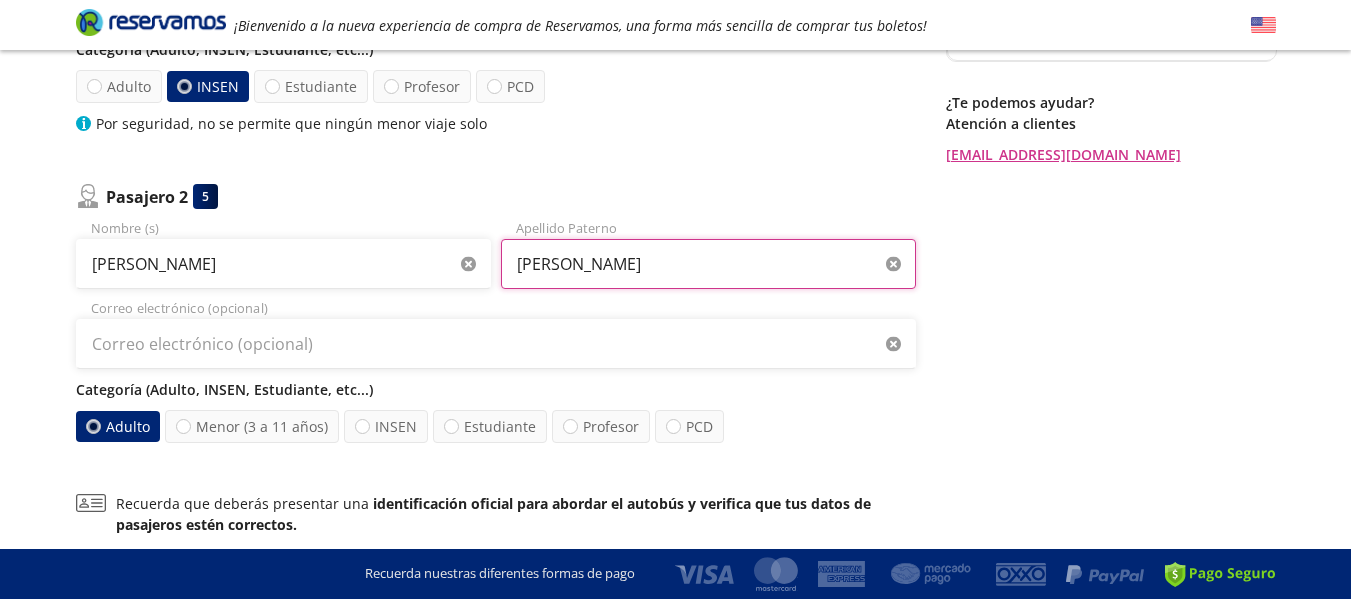 type on "[PERSON_NAME]" 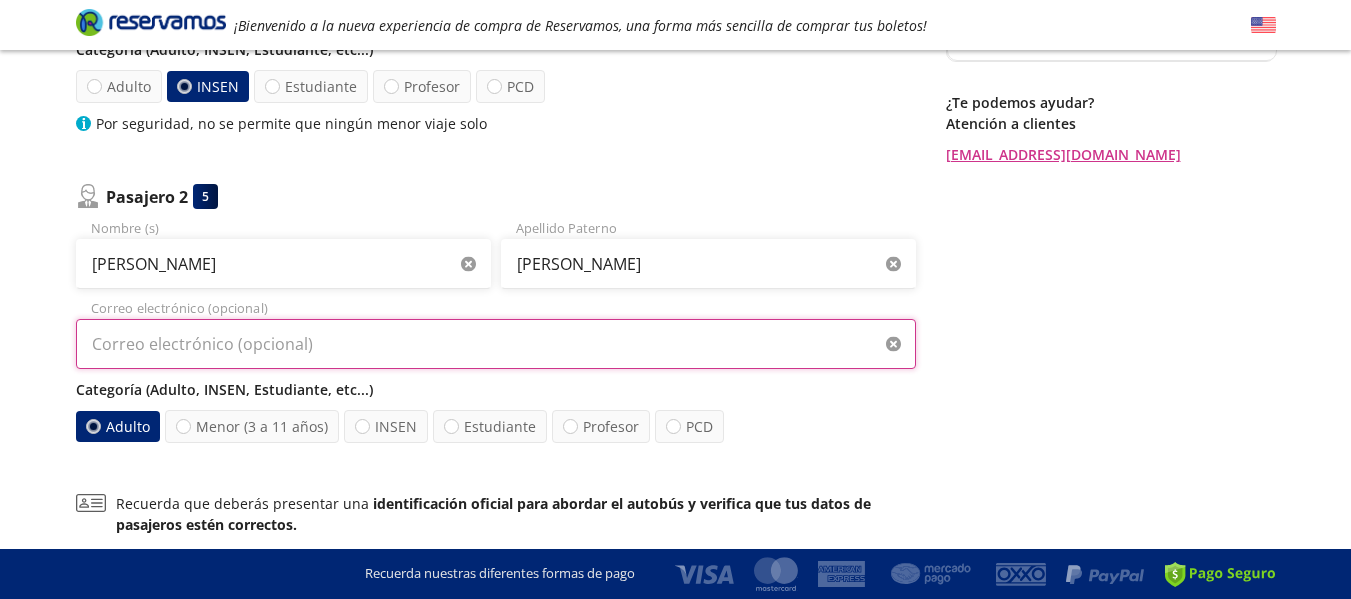 click on "Correo electrónico (opcional)" at bounding box center (496, 344) 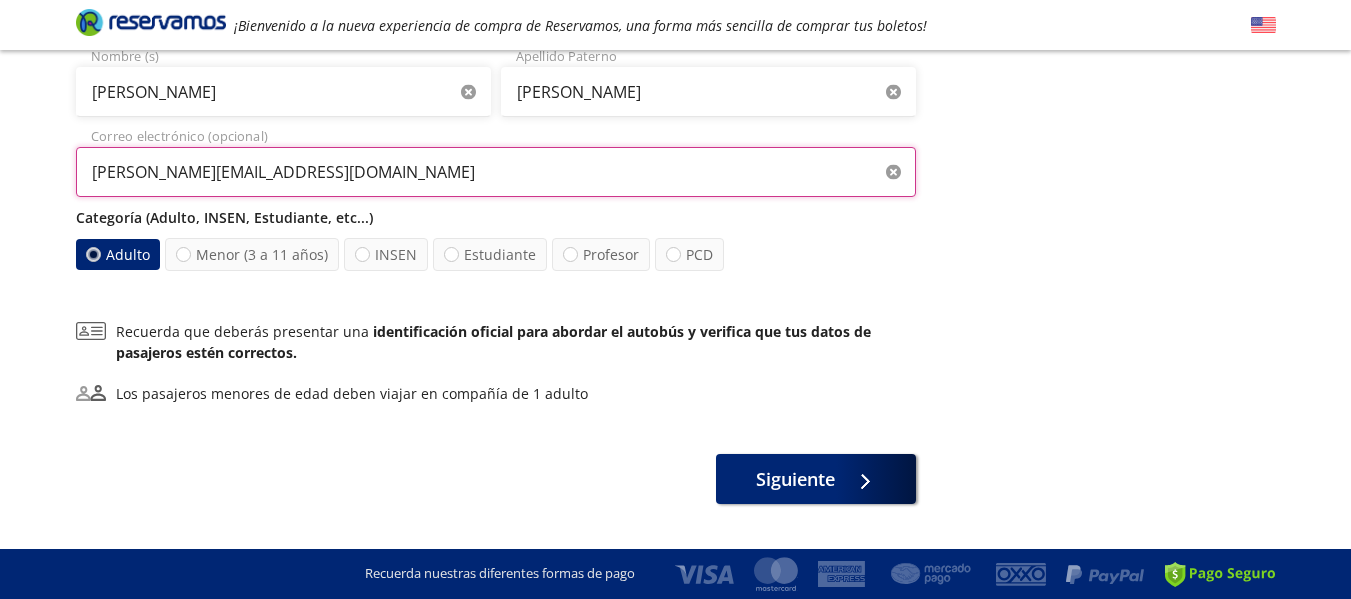 scroll, scrollTop: 618, scrollLeft: 0, axis: vertical 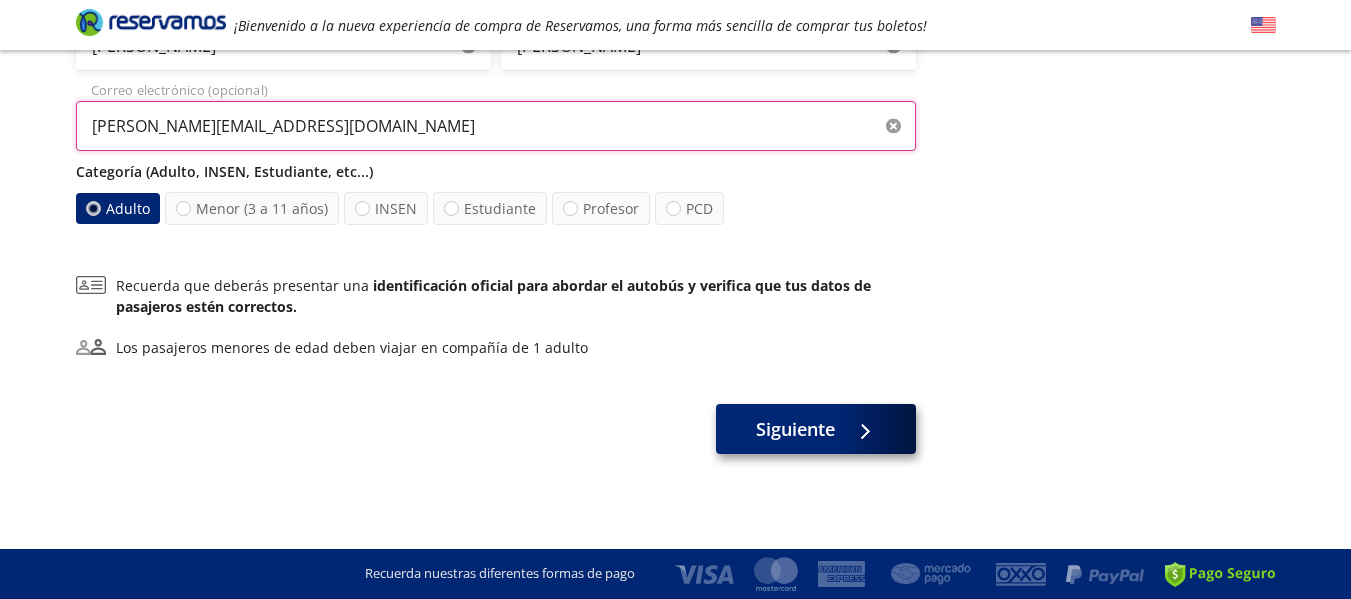 type on "[PERSON_NAME][EMAIL_ADDRESS][DOMAIN_NAME]" 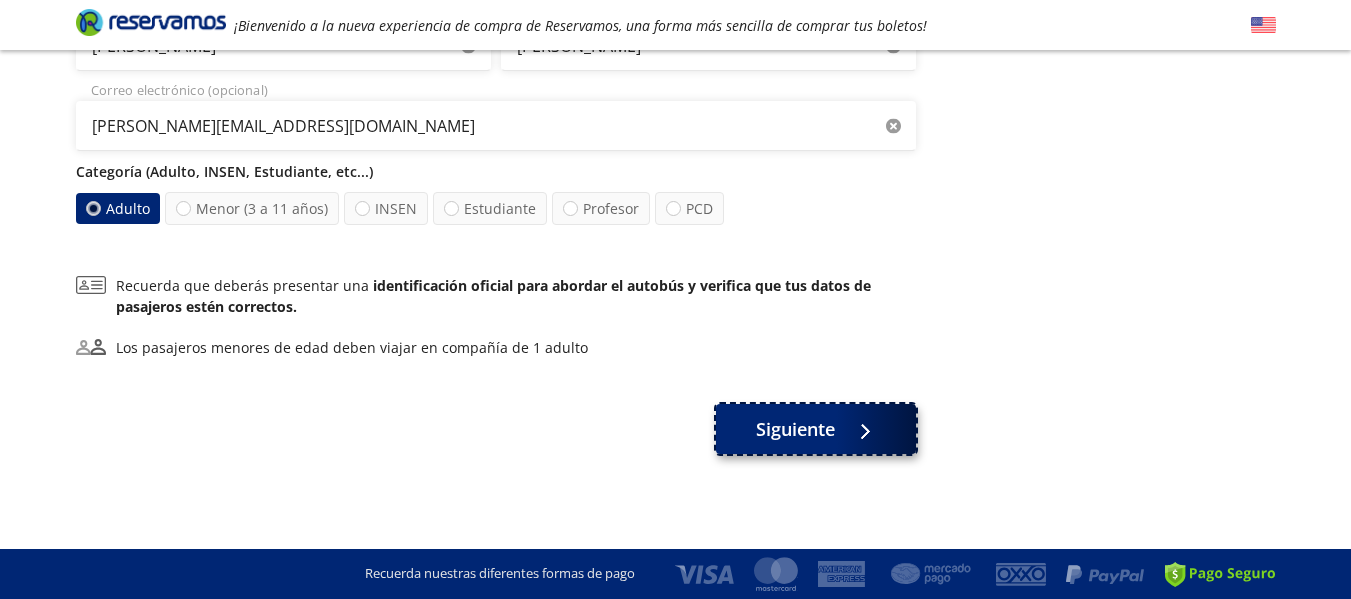 click on "Siguiente" at bounding box center (795, 429) 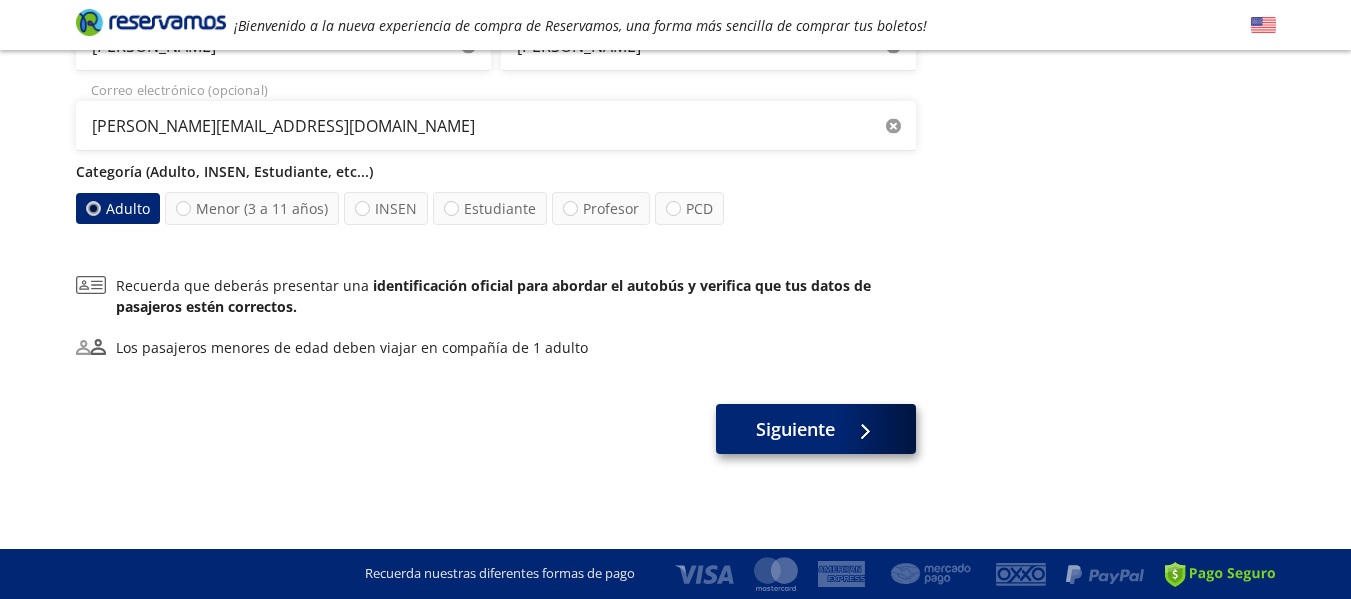 scroll, scrollTop: 0, scrollLeft: 0, axis: both 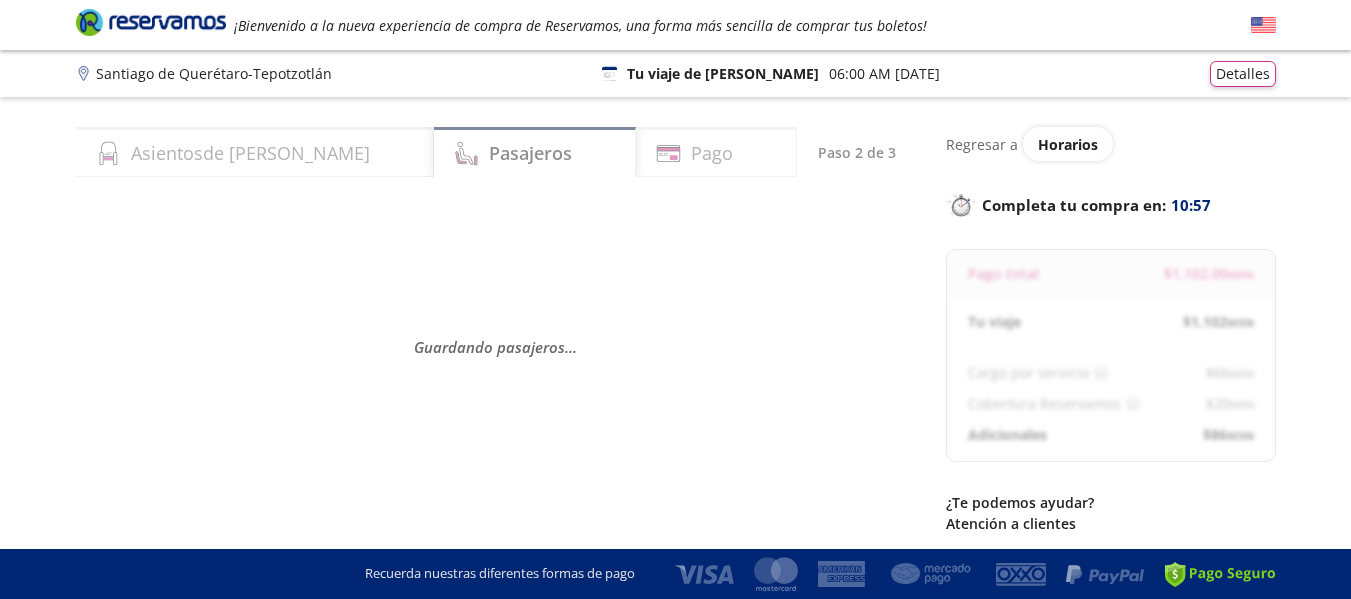 select on "MX" 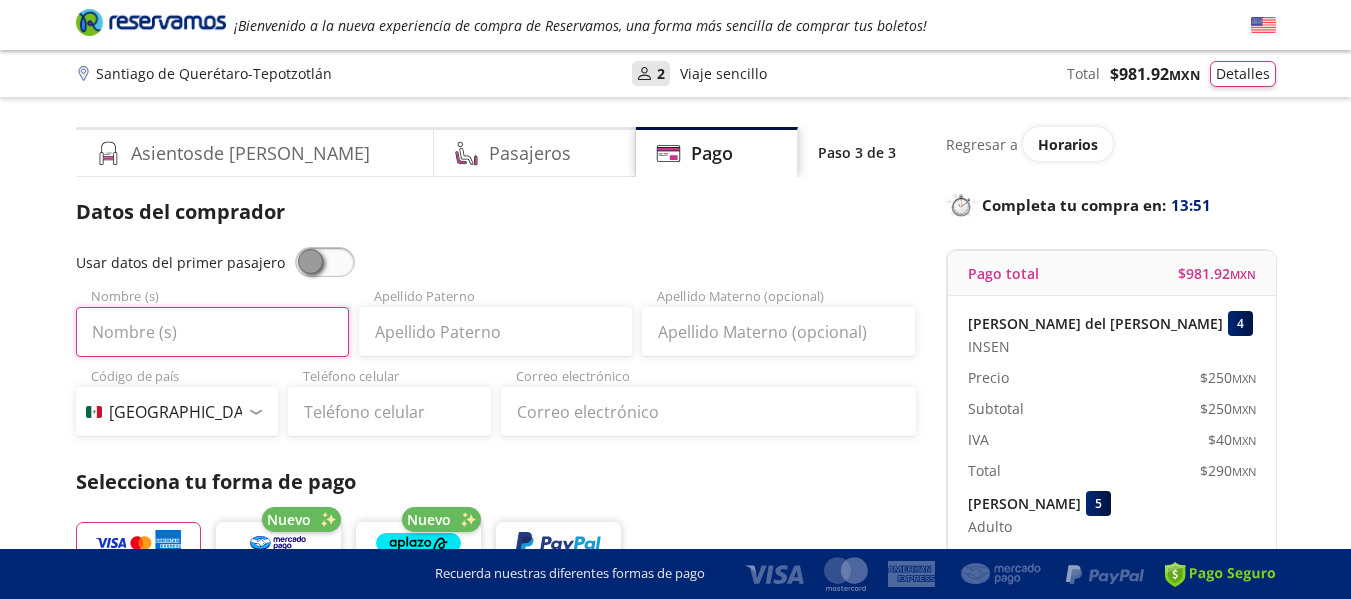 click on "Nombre (s)" at bounding box center (212, 332) 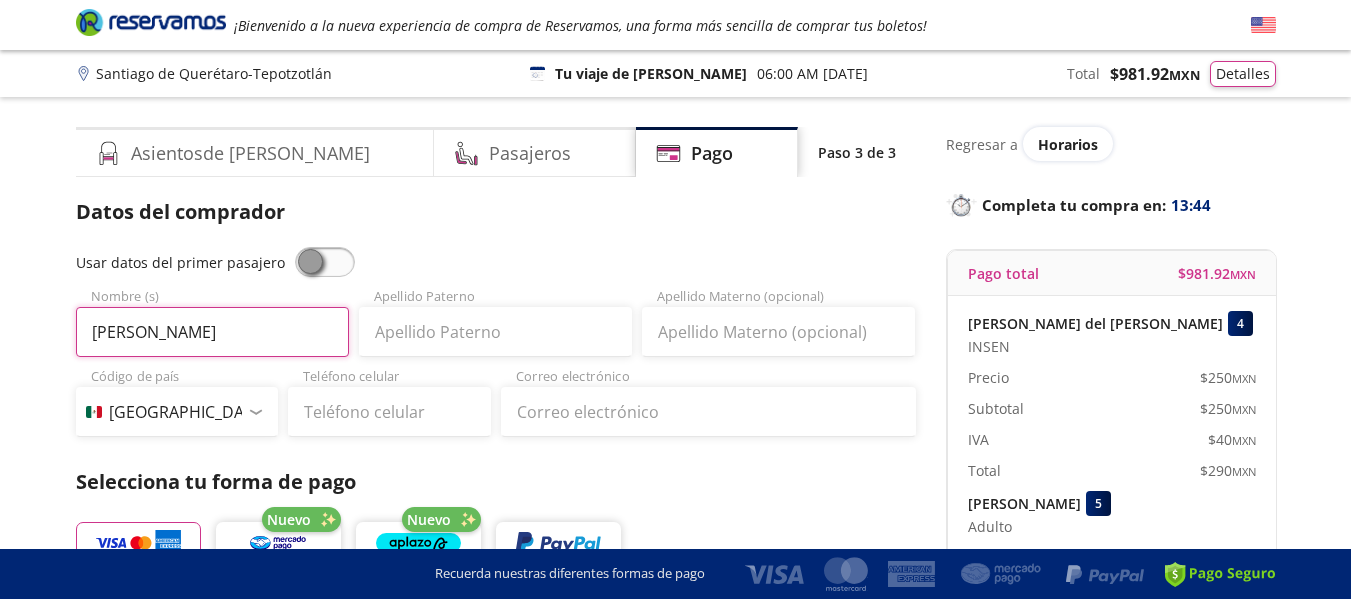 type on "[PERSON_NAME]" 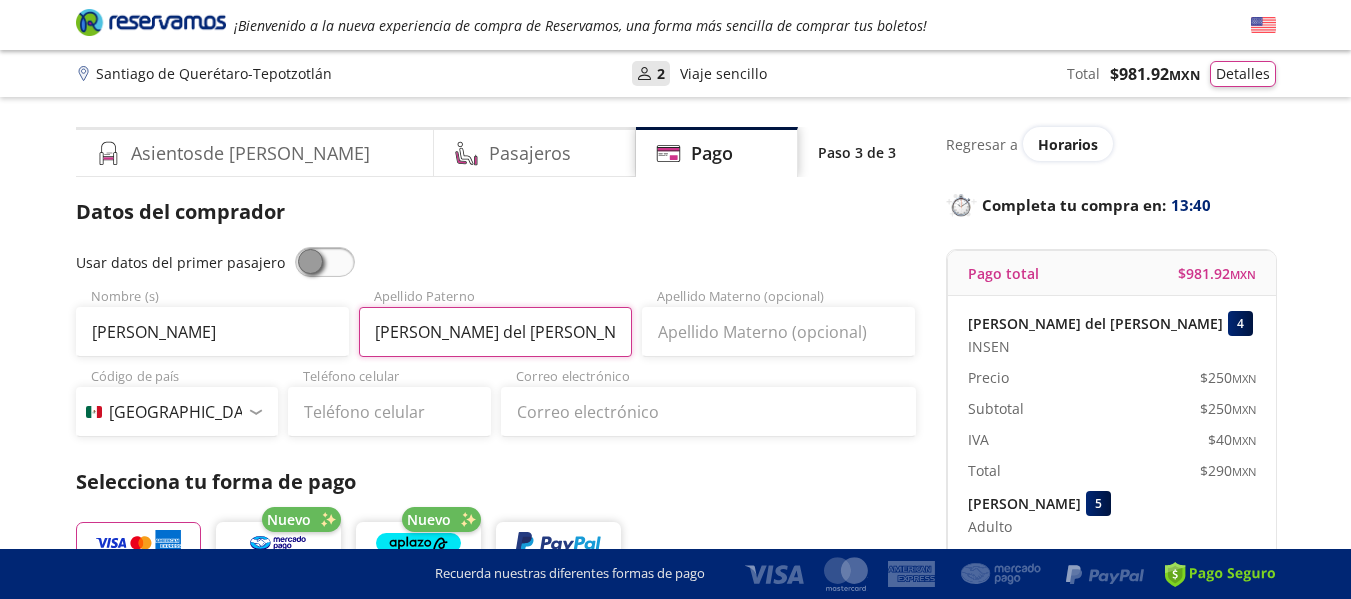 type on "[PERSON_NAME] del [PERSON_NAME]" 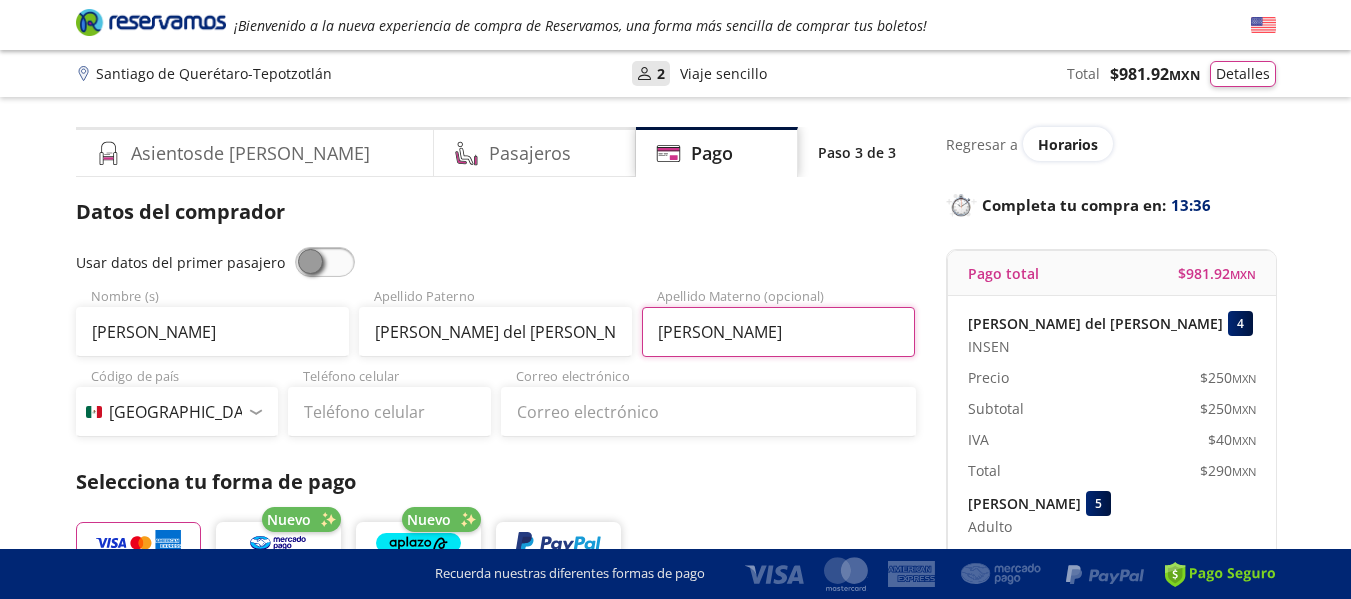 type on "[PERSON_NAME]" 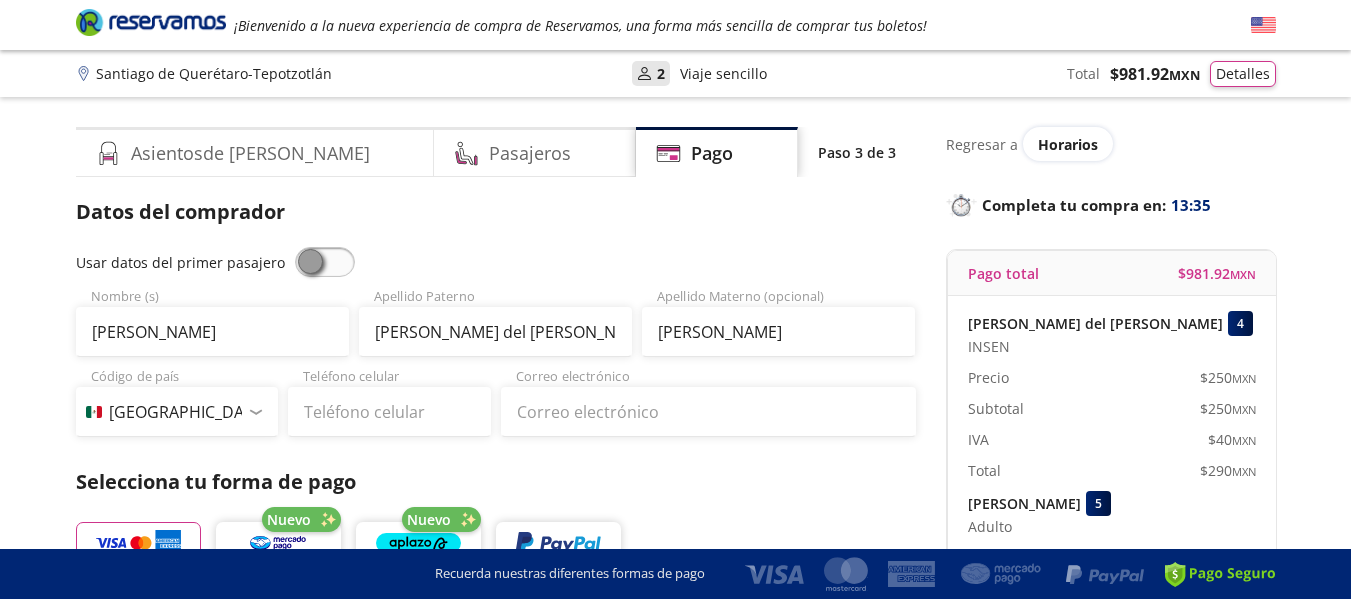 click on "Código de país [GEOGRAPHIC_DATA] +1 [GEOGRAPHIC_DATA] +52 [GEOGRAPHIC_DATA] +57 [GEOGRAPHIC_DATA] +55 [GEOGRAPHIC_DATA] +93 [GEOGRAPHIC_DATA] +355 [GEOGRAPHIC_DATA] +49 [GEOGRAPHIC_DATA] +376 [GEOGRAPHIC_DATA] +244 [GEOGRAPHIC_DATA] +1 [GEOGRAPHIC_DATA] +1 [GEOGRAPHIC_DATA] +966 [GEOGRAPHIC_DATA] +213 [GEOGRAPHIC_DATA] +54 [GEOGRAPHIC_DATA] +374 [GEOGRAPHIC_DATA] +297 [GEOGRAPHIC_DATA] +61 [GEOGRAPHIC_DATA] +43 [GEOGRAPHIC_DATA] +994 [GEOGRAPHIC_DATA] +1 [GEOGRAPHIC_DATA] +880 [GEOGRAPHIC_DATA] +1 [GEOGRAPHIC_DATA] +973 [GEOGRAPHIC_DATA] +32 [GEOGRAPHIC_DATA] +501 [GEOGRAPHIC_DATA] +229 [GEOGRAPHIC_DATA] +1 [GEOGRAPHIC_DATA] +375 [GEOGRAPHIC_DATA] +95 [GEOGRAPHIC_DATA] +591 [GEOGRAPHIC_DATA] +387 Botsuana +267 [GEOGRAPHIC_DATA] +673 [GEOGRAPHIC_DATA] +359 [GEOGRAPHIC_DATA] +226 [GEOGRAPHIC_DATA] +257 [GEOGRAPHIC_DATA] +975 [GEOGRAPHIC_DATA] +238 [GEOGRAPHIC_DATA] +855 [GEOGRAPHIC_DATA] +237 [GEOGRAPHIC_DATA] +1 [GEOGRAPHIC_DATA] [GEOGRAPHIC_DATA] +599 [GEOGRAPHIC_DATA] +235 [GEOGRAPHIC_DATA] +56 [GEOGRAPHIC_DATA] +86 [GEOGRAPHIC_DATA] +357 [GEOGRAPHIC_DATA] +269 [GEOGRAPHIC_DATA] +243 [GEOGRAPHIC_DATA] +242 [PERSON_NAME][GEOGRAPHIC_DATA] +850 [PERSON_NAME][GEOGRAPHIC_DATA] +82 [GEOGRAPHIC_DATA] +225 [GEOGRAPHIC_DATA] +506 [GEOGRAPHIC_DATA] +385 [GEOGRAPHIC_DATA] +53 [GEOGRAPHIC_DATA] +599 [GEOGRAPHIC_DATA] +45 [GEOGRAPHIC_DATA] +1 [GEOGRAPHIC_DATA] +593 [GEOGRAPHIC_DATA] +20 [GEOGRAPHIC_DATA] +[GEOGRAPHIC_DATA] +971 [GEOGRAPHIC_DATA] +291 [GEOGRAPHIC_DATA] +421 [GEOGRAPHIC_DATA] +386 [GEOGRAPHIC_DATA] +34 [GEOGRAPHIC_DATA] +372 [GEOGRAPHIC_DATA] +251 [GEOGRAPHIC_DATA] +7 [GEOGRAPHIC_DATA] +679 [GEOGRAPHIC_DATA] +233" at bounding box center [177, 402] 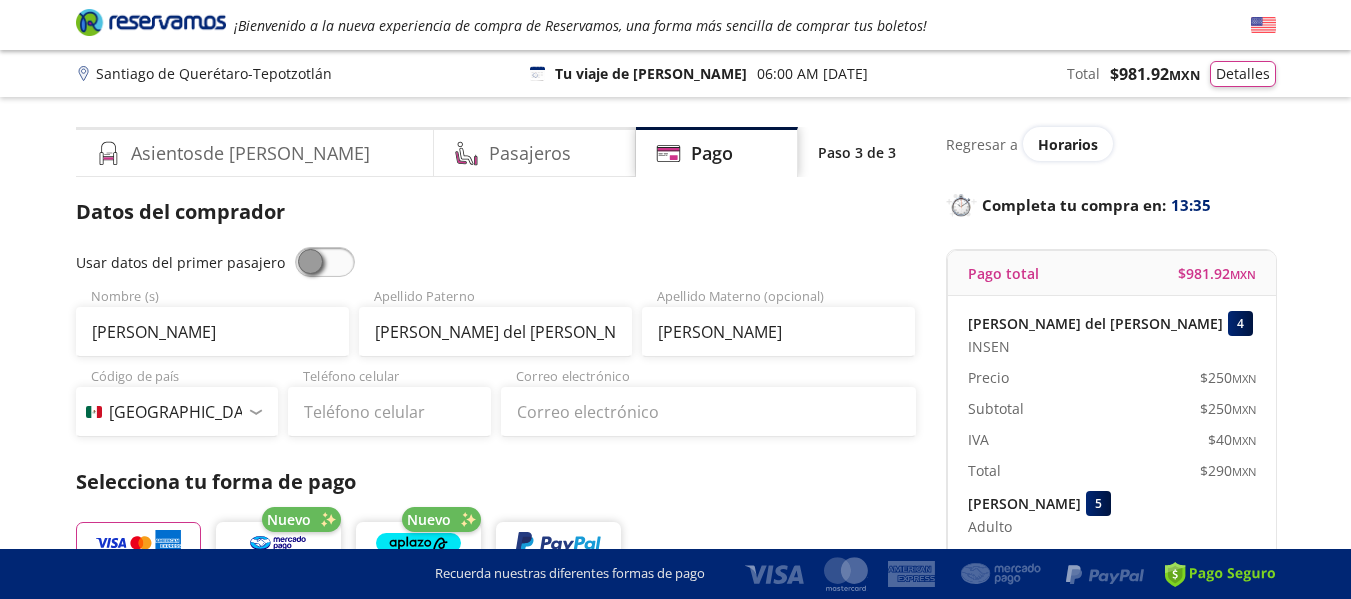 click on "Teléfono celular" at bounding box center (389, 402) 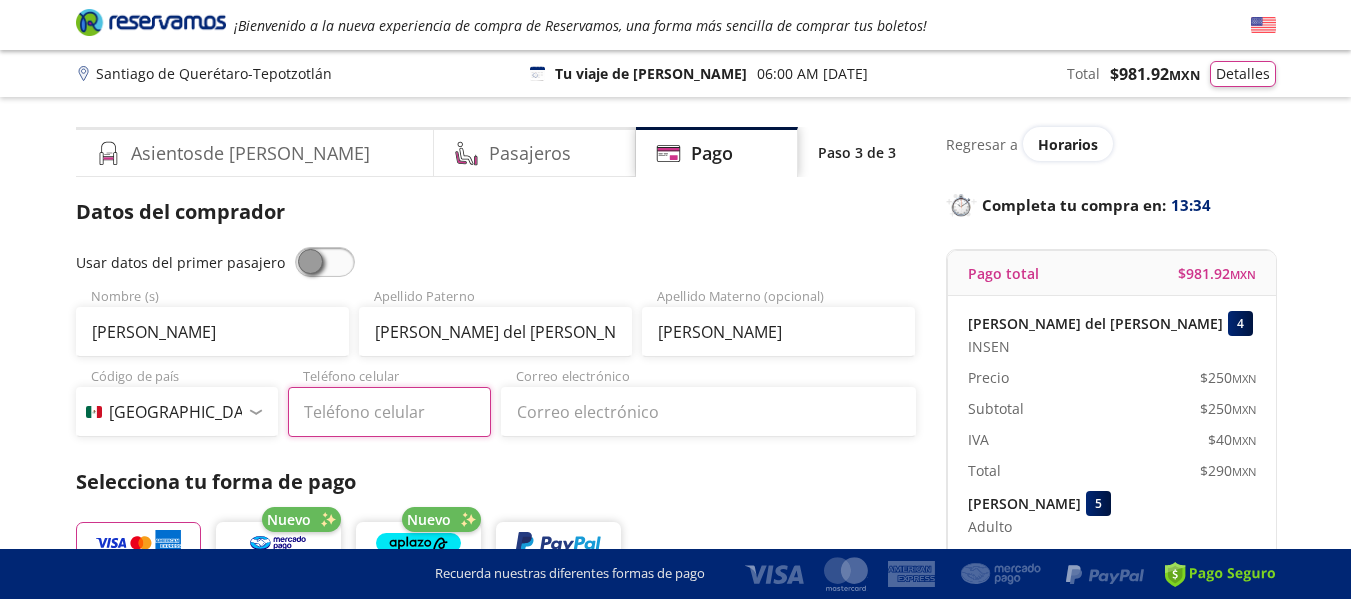 click on "Teléfono celular" at bounding box center [389, 412] 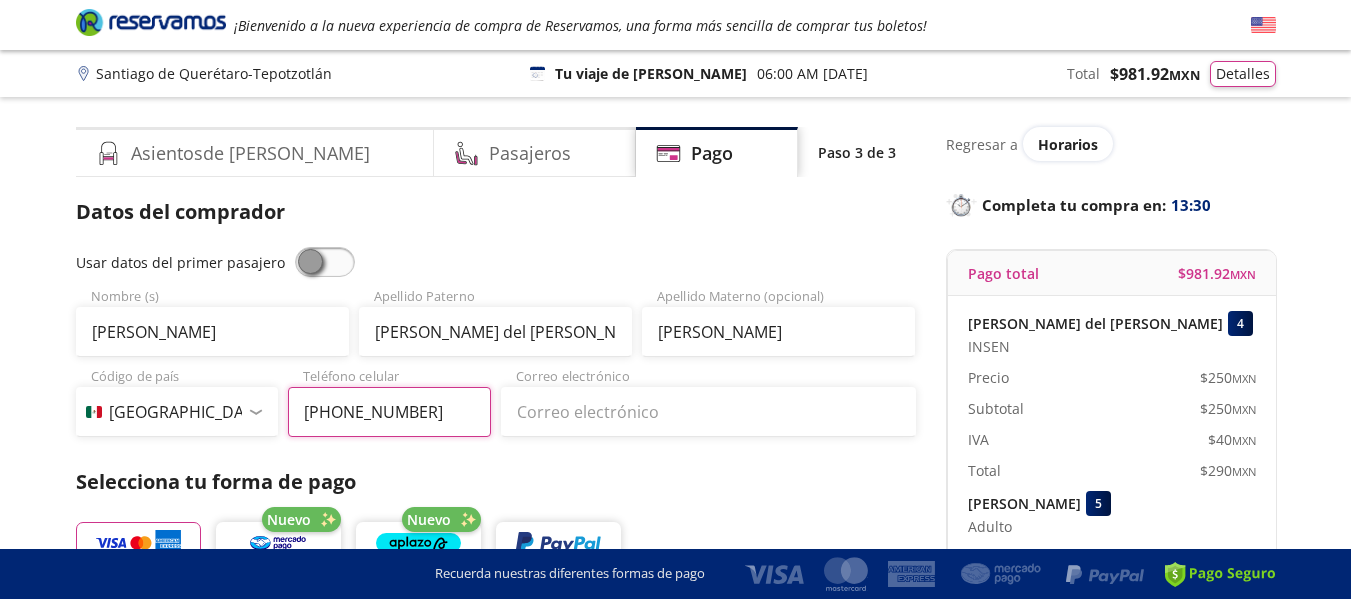 type on "[PHONE_NUMBER]" 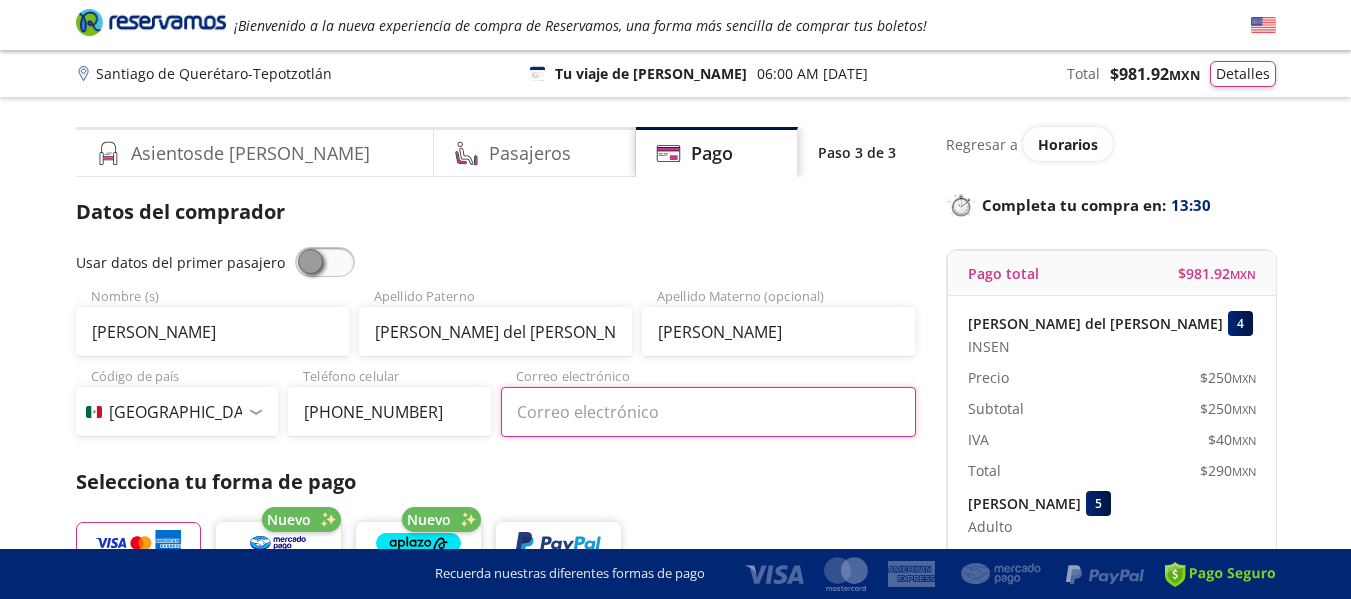 click on "Correo electrónico" at bounding box center [708, 412] 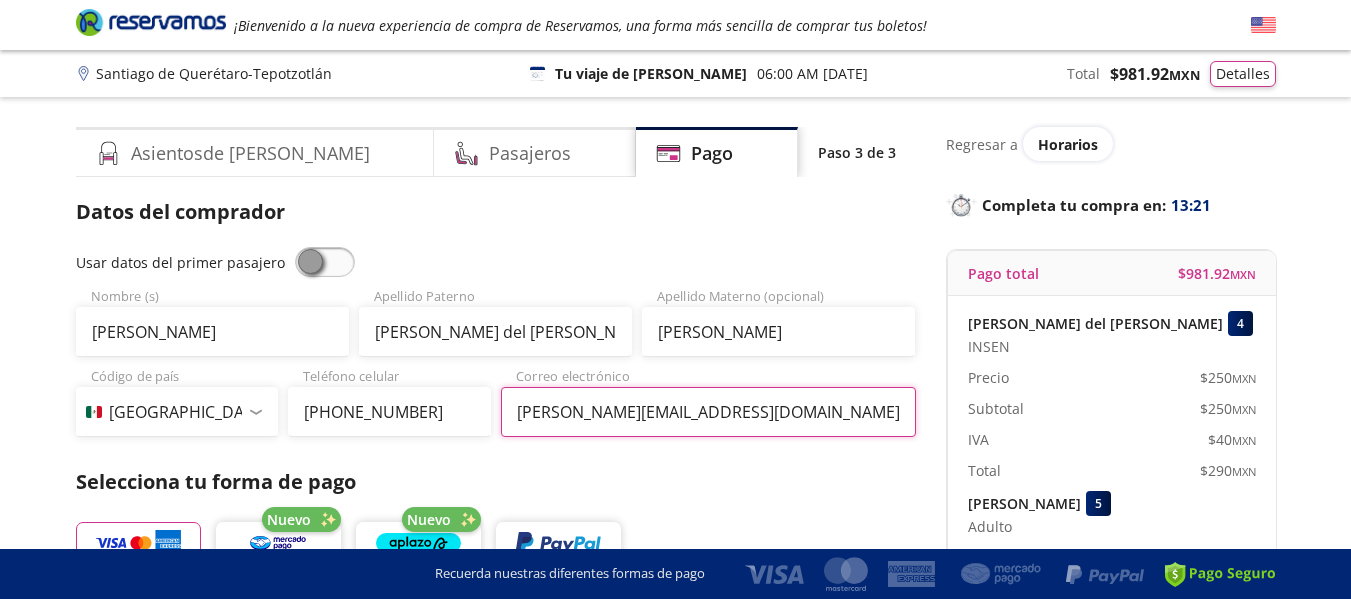 type on "[PERSON_NAME][EMAIL_ADDRESS][DOMAIN_NAME]" 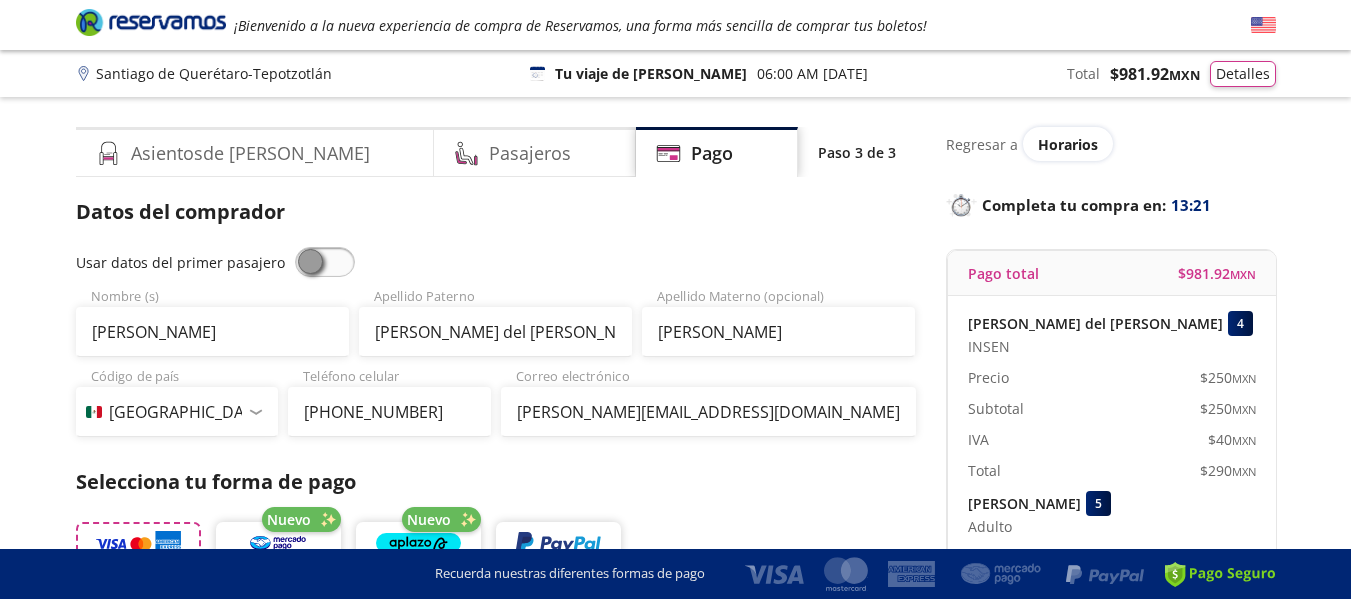 type 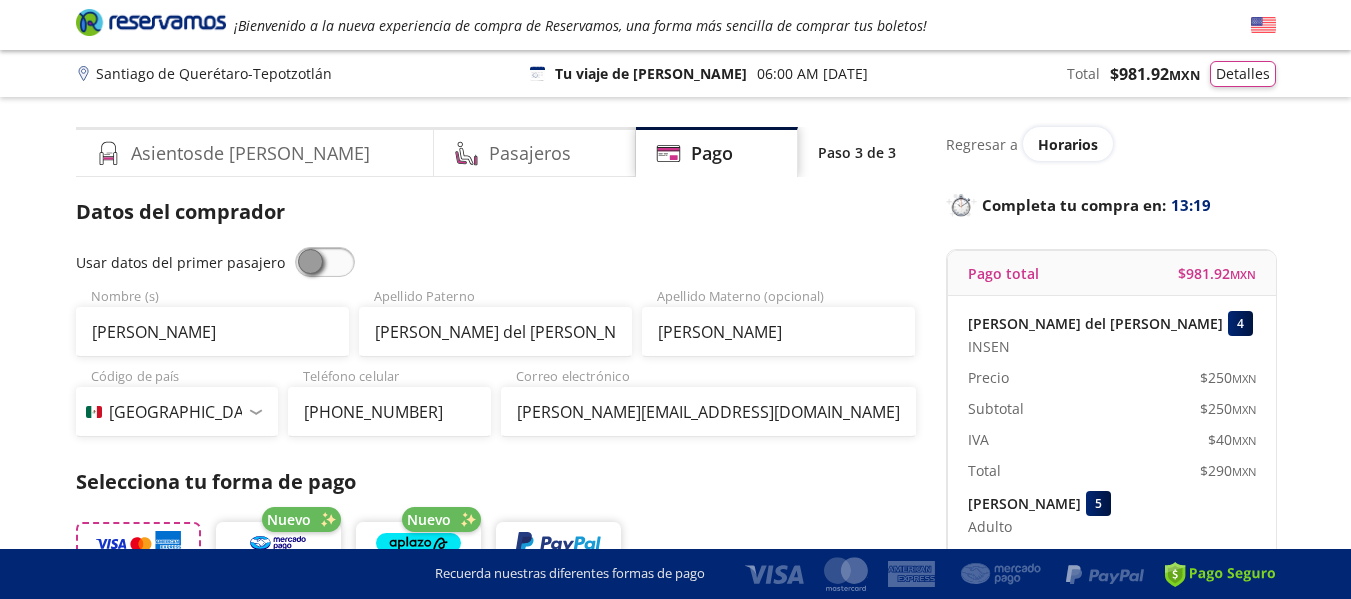 scroll, scrollTop: 400, scrollLeft: 0, axis: vertical 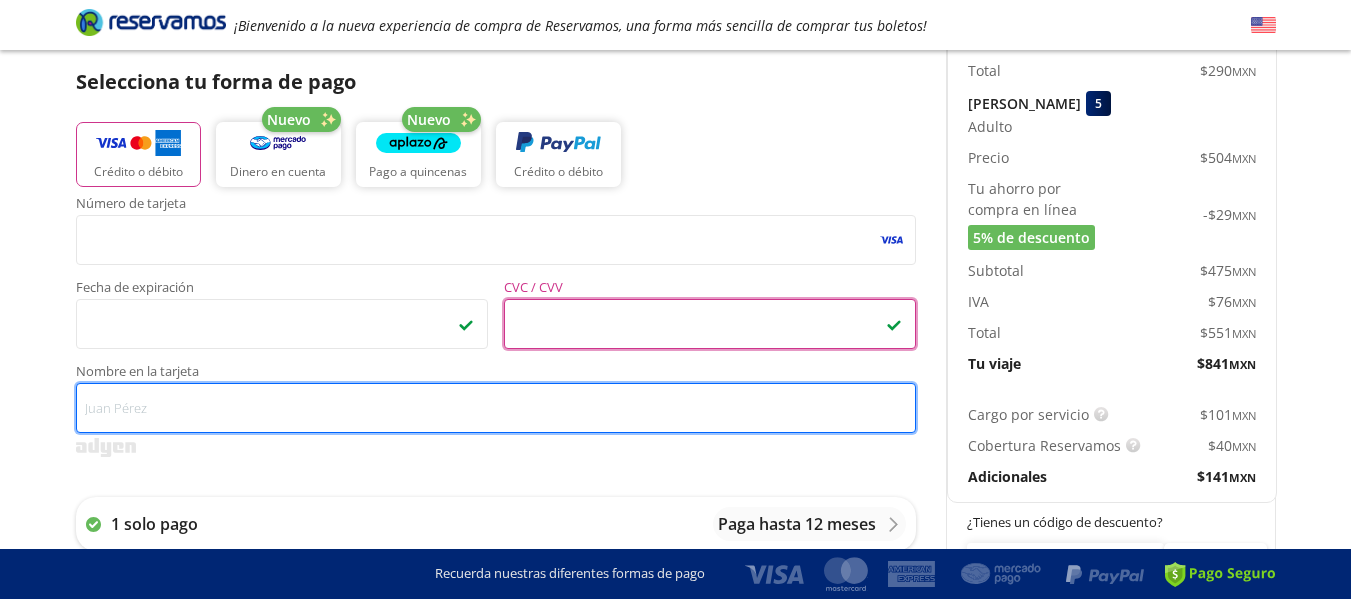 click on "Nombre en la tarjeta" at bounding box center (496, 408) 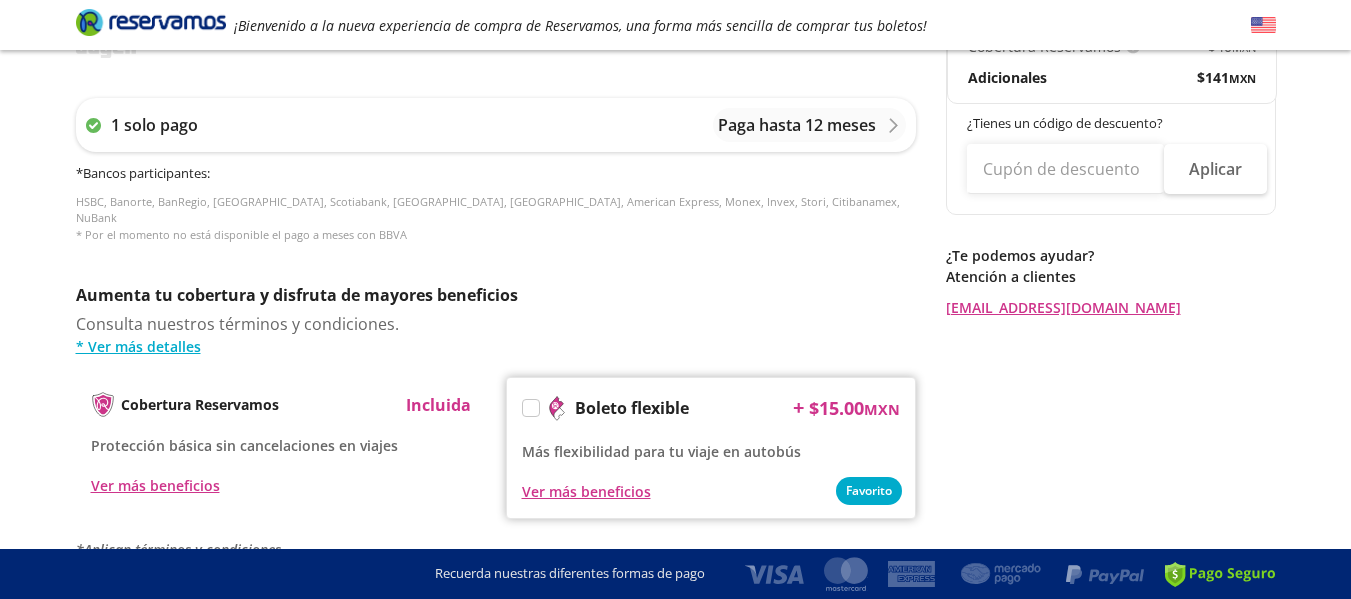 scroll, scrollTop: 800, scrollLeft: 0, axis: vertical 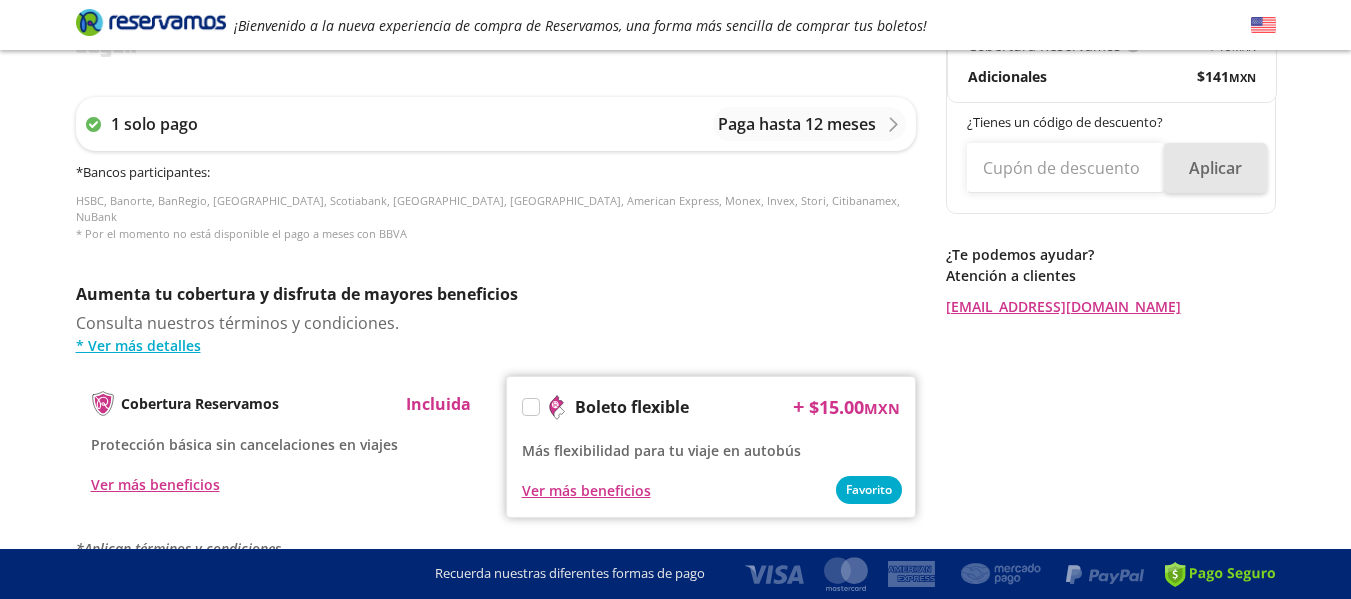 type on "Konfio" 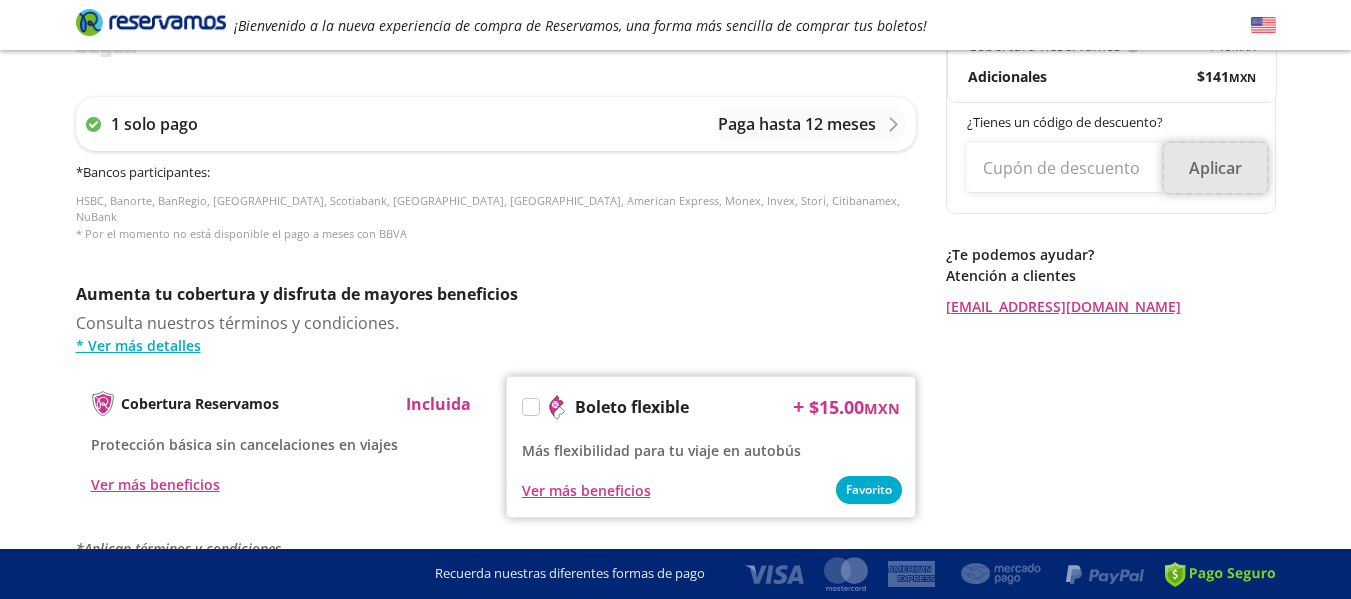 click on "Aplicar" at bounding box center (1215, 168) 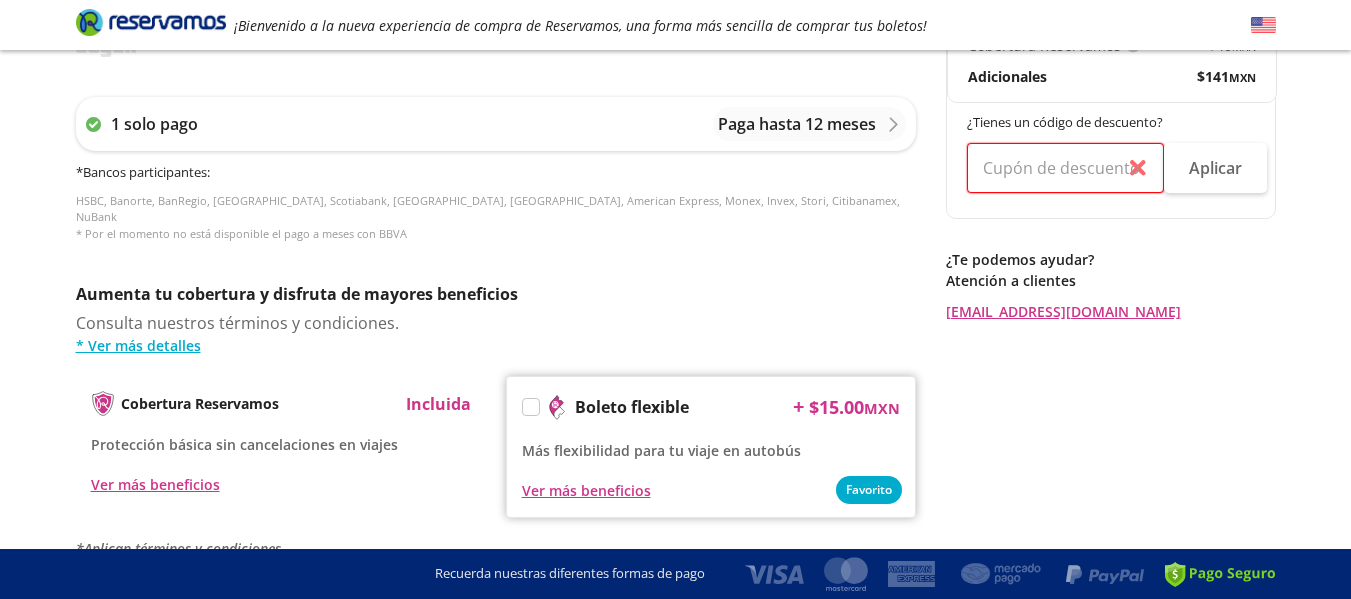 click at bounding box center [1065, 168] 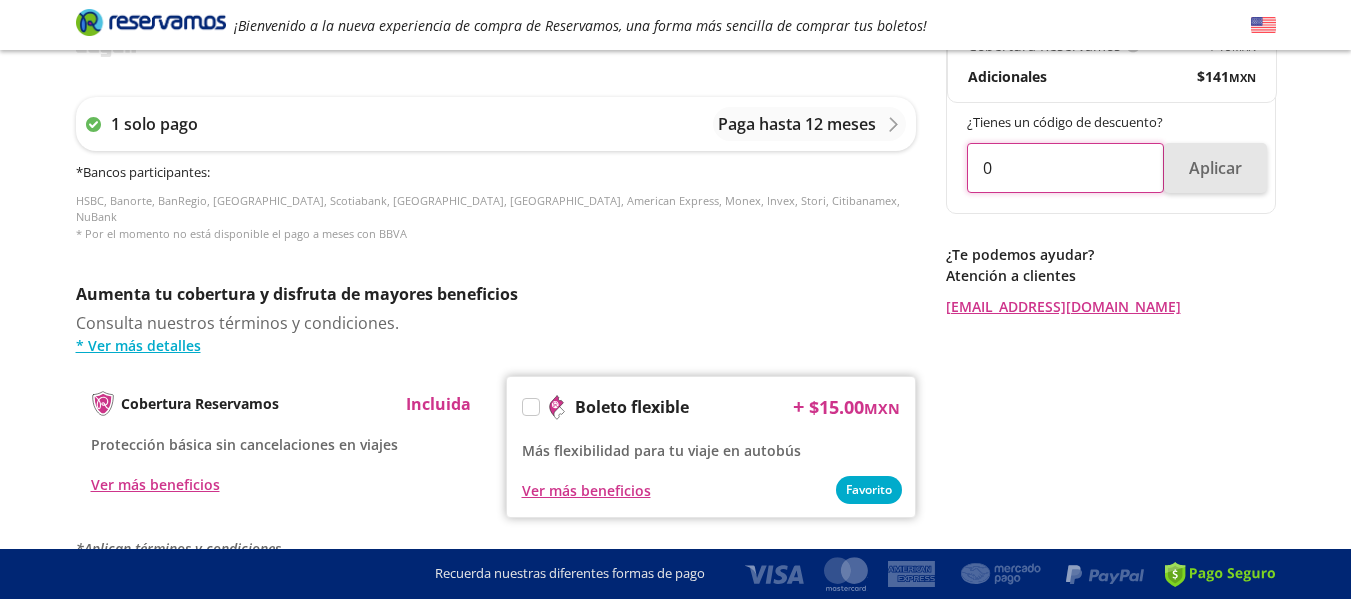 type on "0" 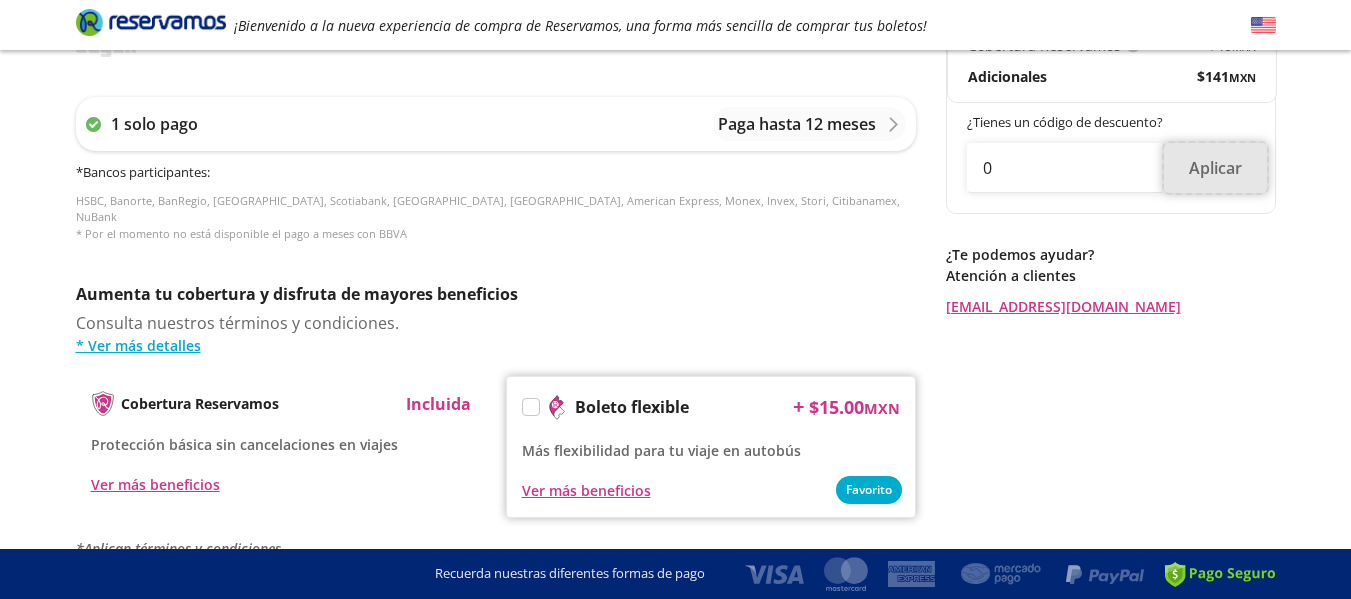 click on "Aplicar" at bounding box center (1215, 168) 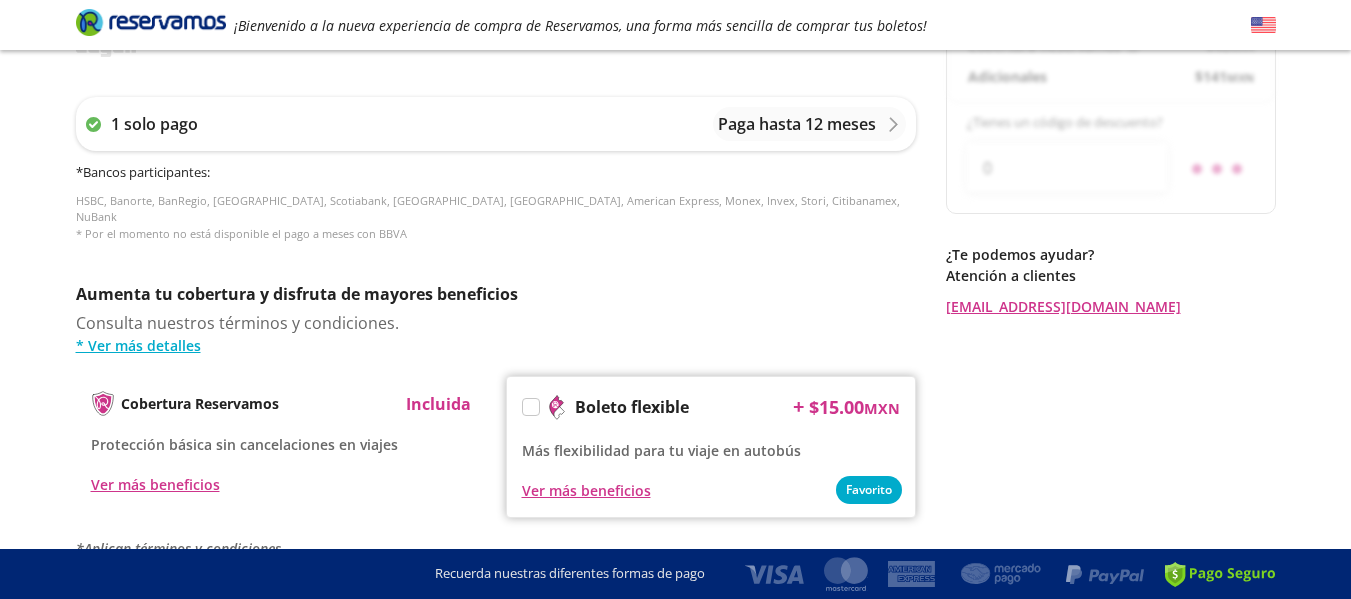 type 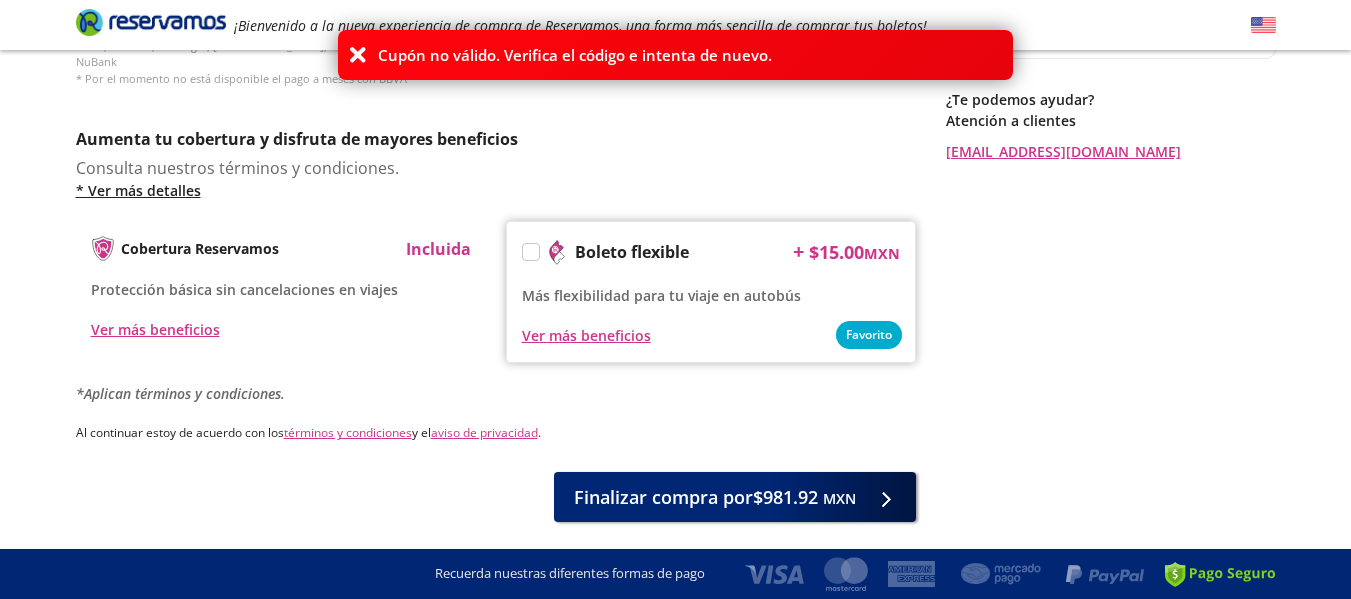 scroll, scrollTop: 1003, scrollLeft: 0, axis: vertical 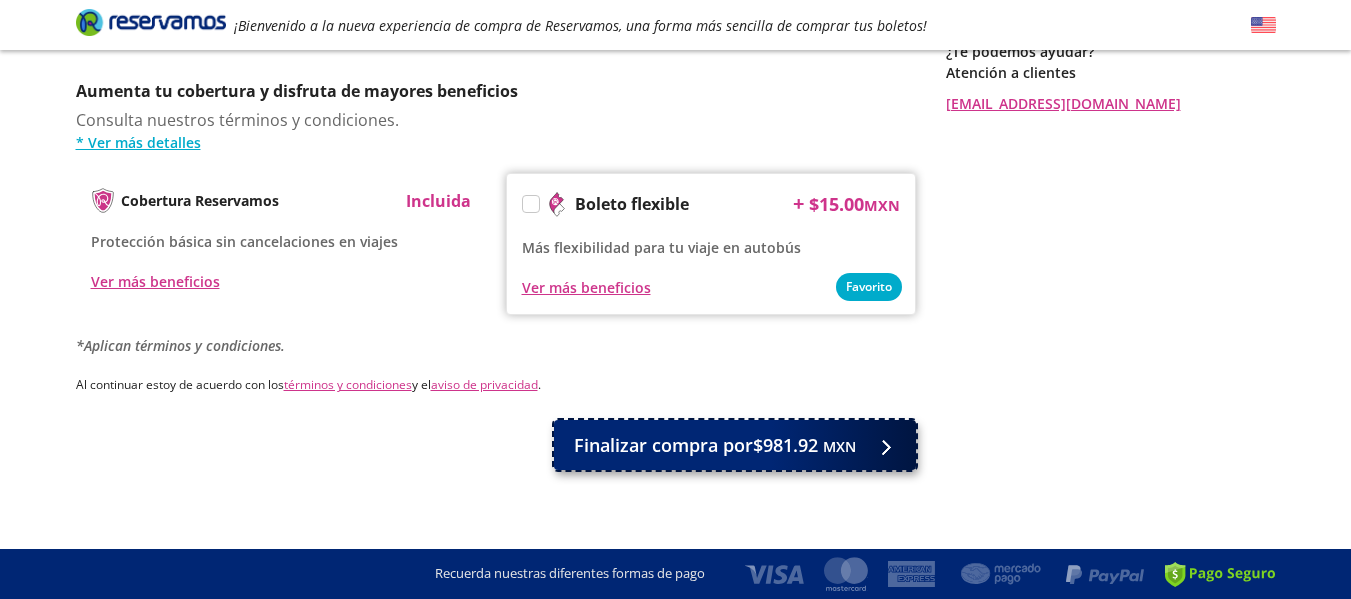 click on "Finalizar compra por  $981.92   MXN" at bounding box center (715, 445) 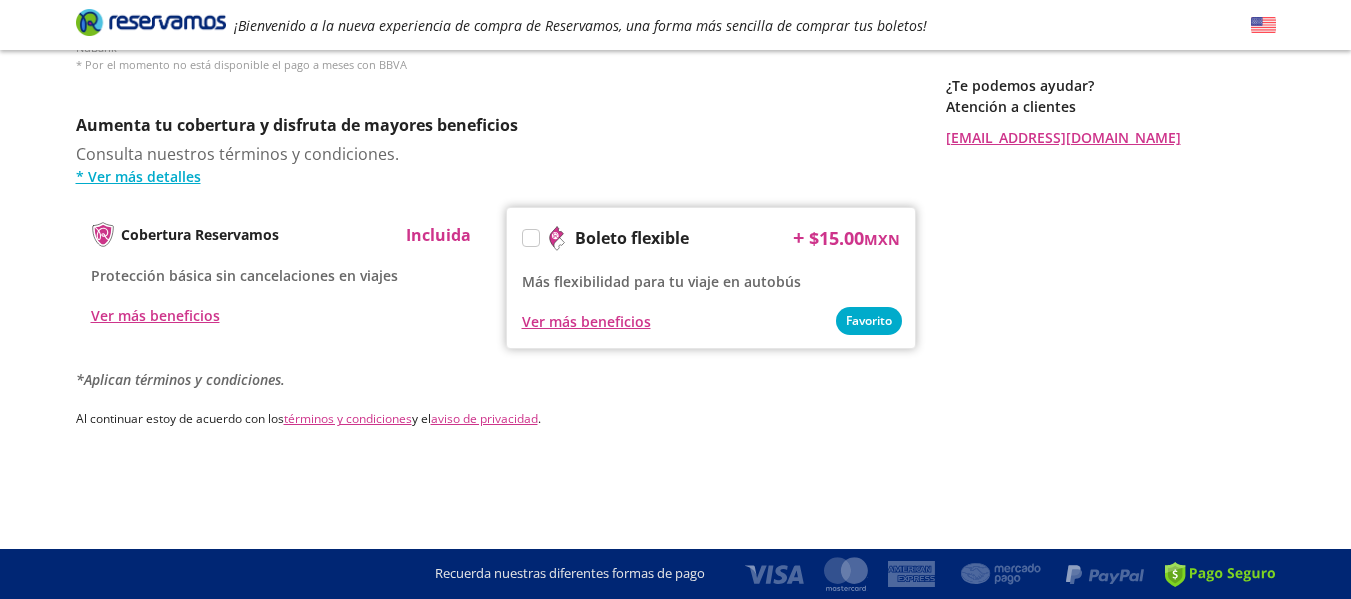 scroll, scrollTop: 0, scrollLeft: 0, axis: both 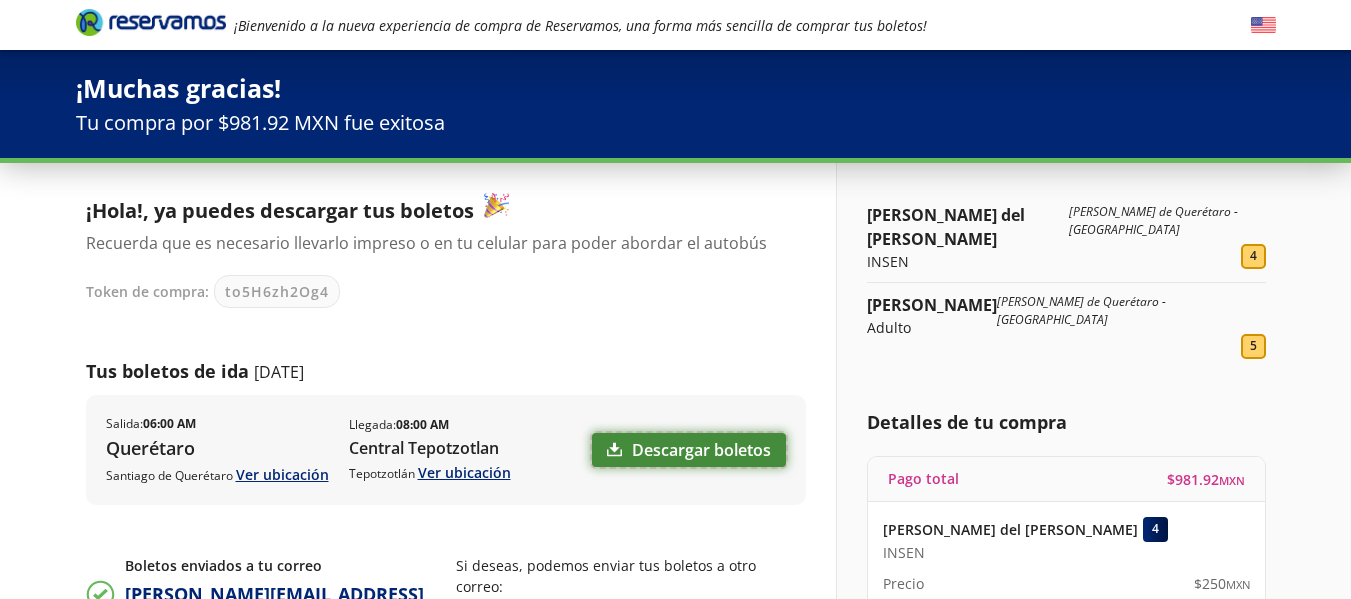 click on "Descargar boletos" at bounding box center [689, 450] 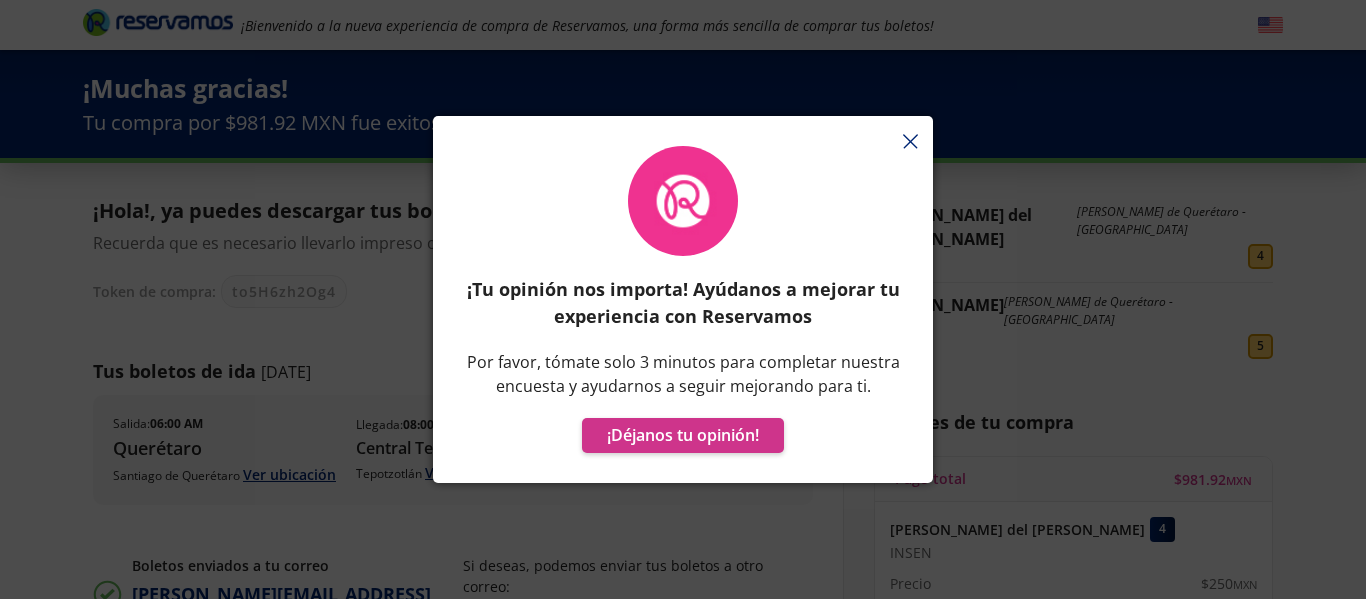 click on "¡Tu opinión nos importa! Ayúdanos a mejorar tu experiencia con Reservamos Por favor, tómate solo 3 minutos para completar nuestra encuesta y ayudarnos a seguir mejorando para ti. ¡Déjanos tu opinión!" at bounding box center (683, 309) 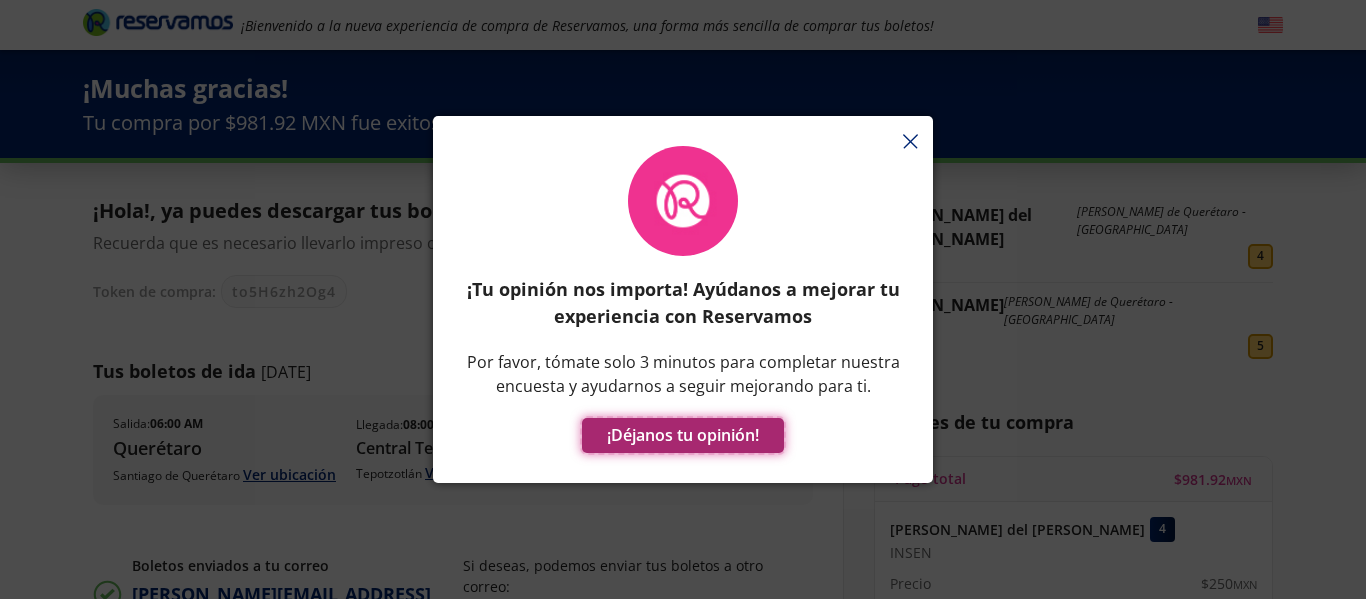 click on "¡Déjanos tu opinión!" at bounding box center [683, 435] 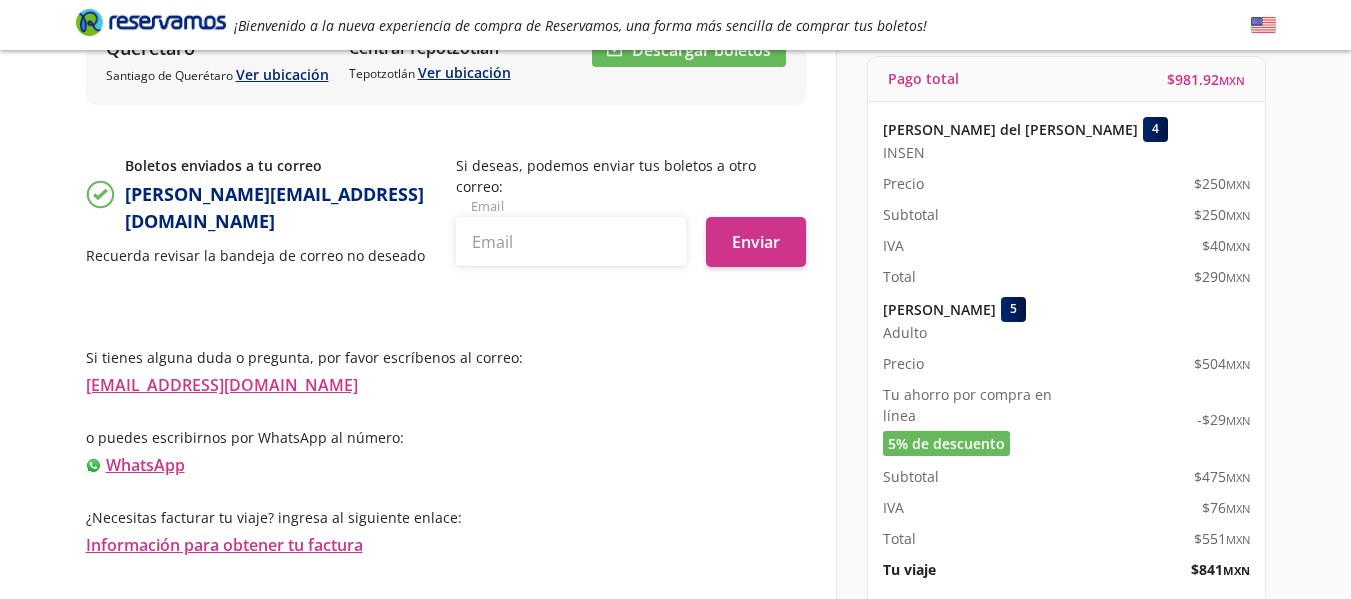 scroll, scrollTop: 0, scrollLeft: 0, axis: both 